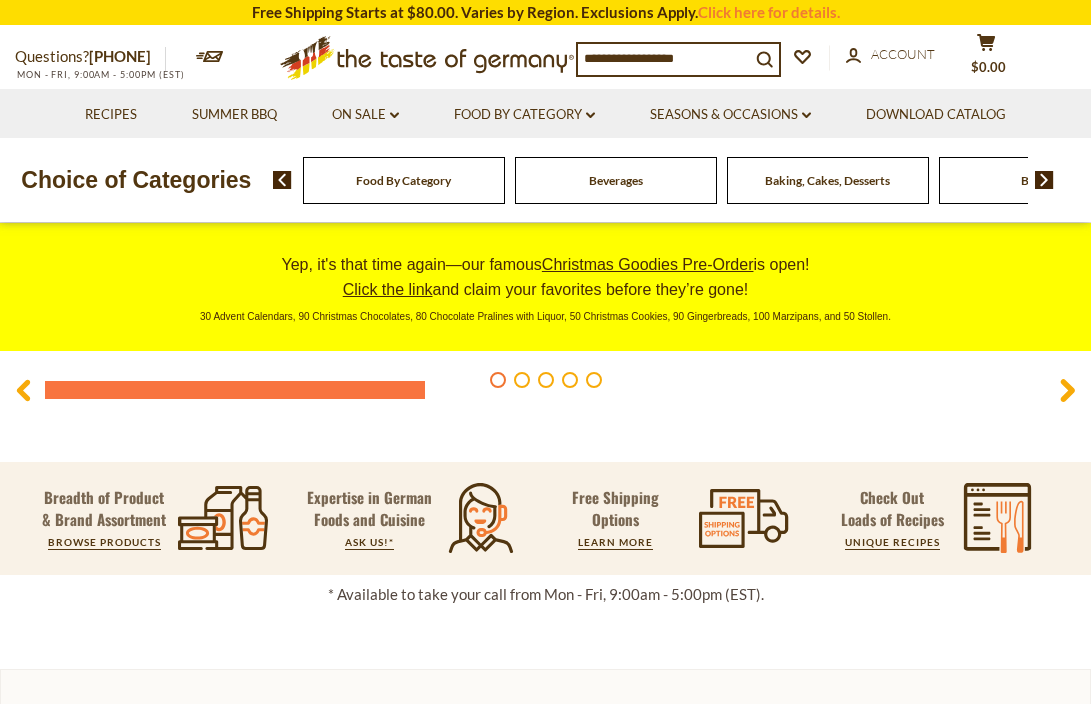 scroll, scrollTop: 0, scrollLeft: 0, axis: both 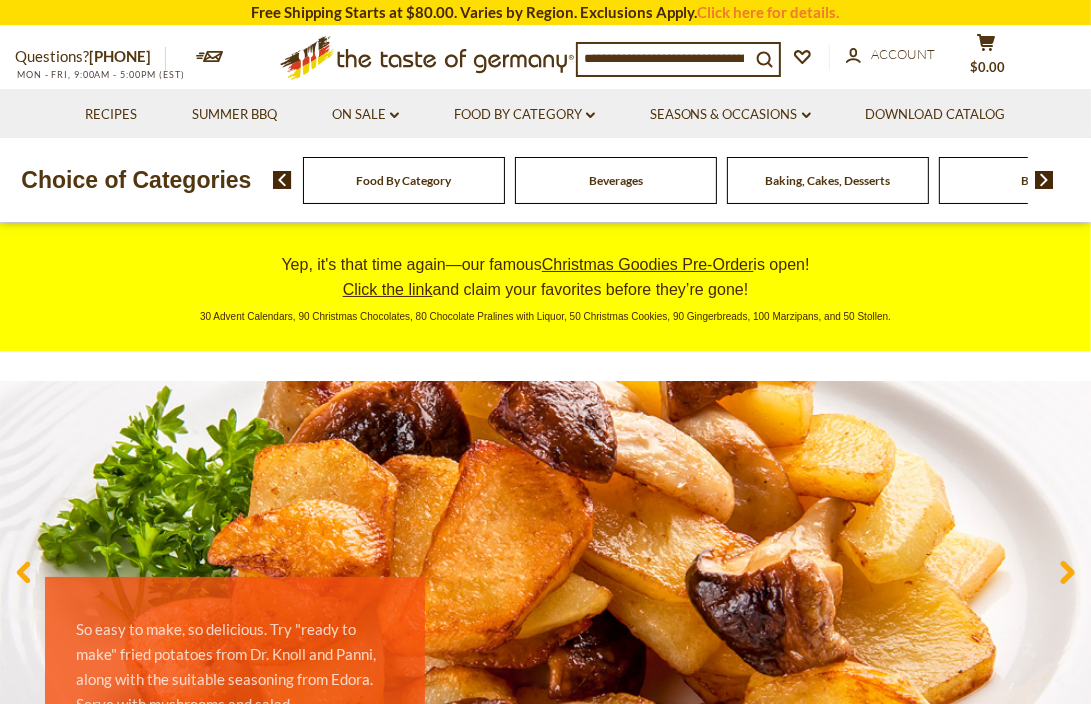click on "Food By Category" at bounding box center [403, 180] 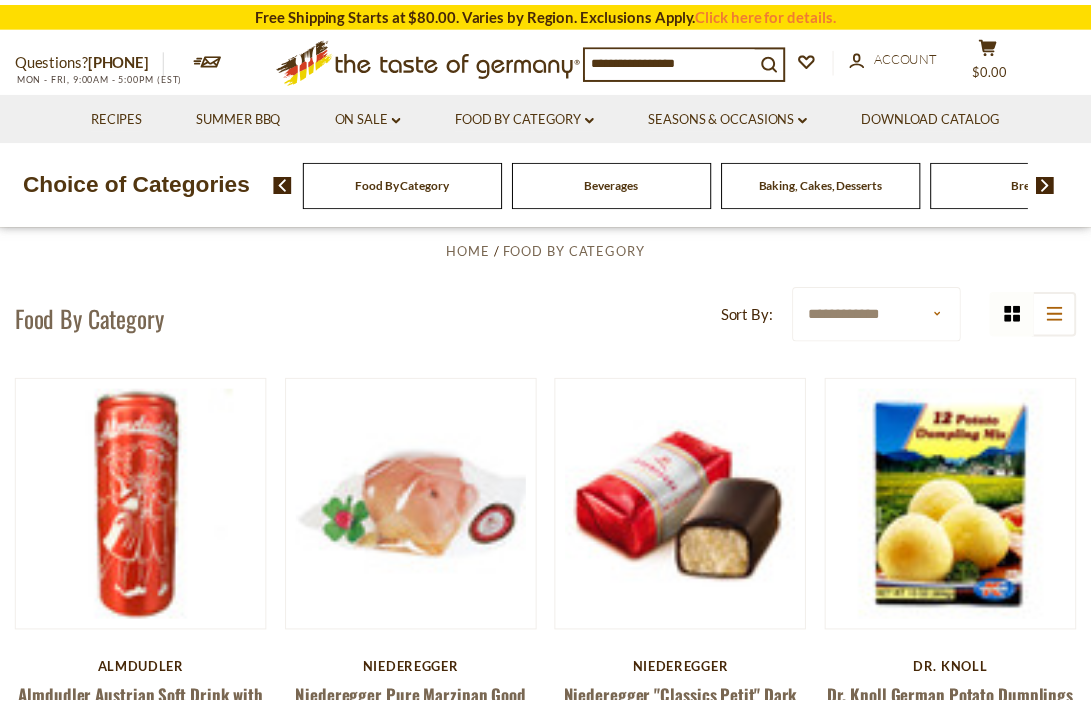 scroll, scrollTop: 0, scrollLeft: 0, axis: both 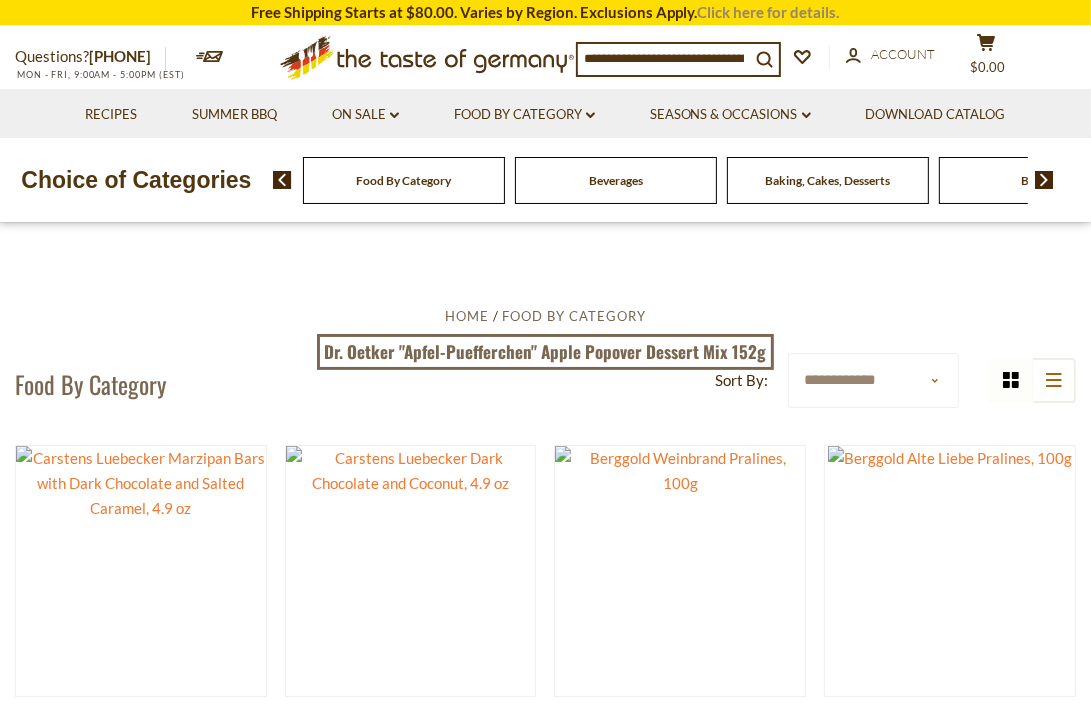 click on "Click here for details." at bounding box center [769, 12] 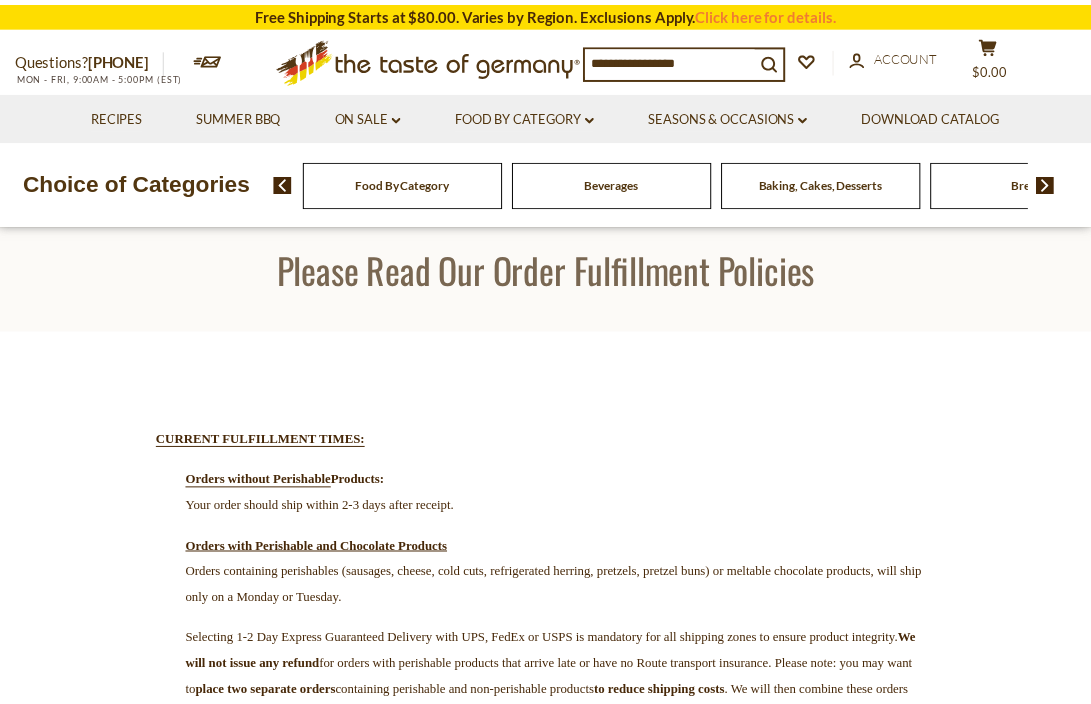 scroll, scrollTop: 0, scrollLeft: 0, axis: both 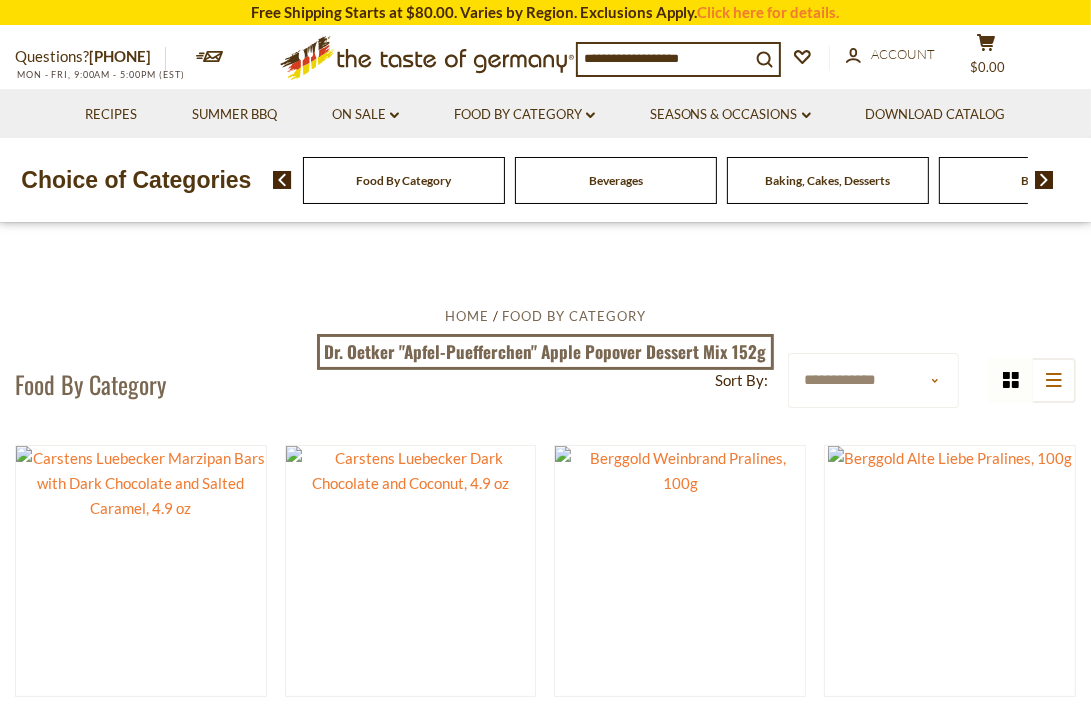 click on "Food By Category" at bounding box center (403, 180) 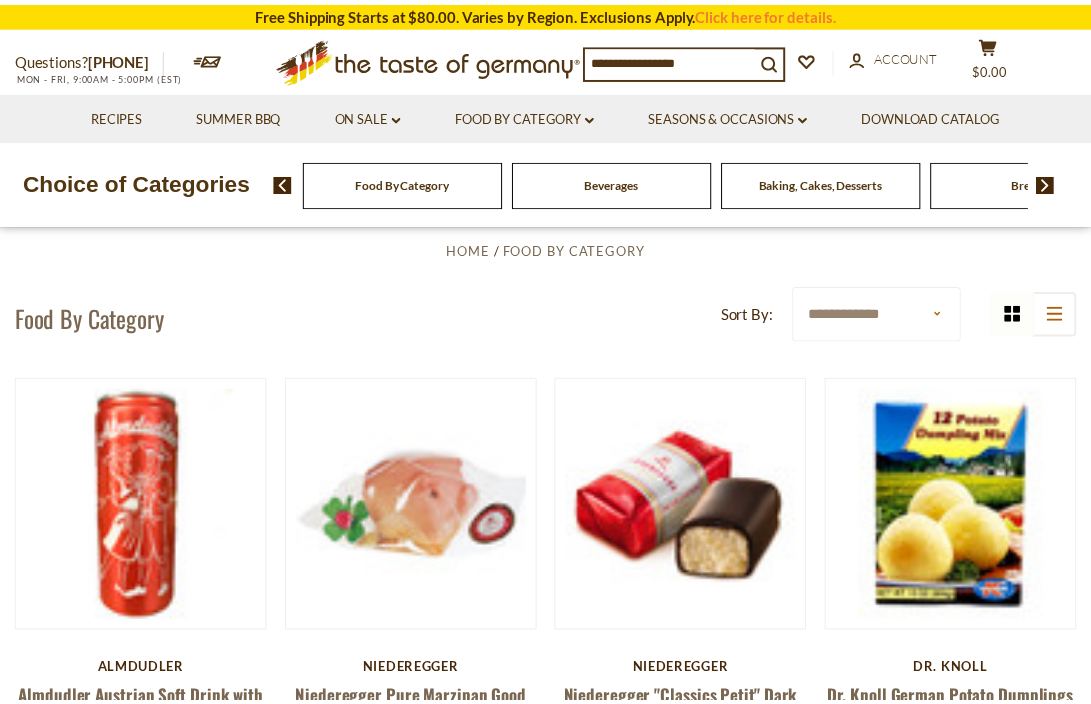 scroll, scrollTop: 0, scrollLeft: 0, axis: both 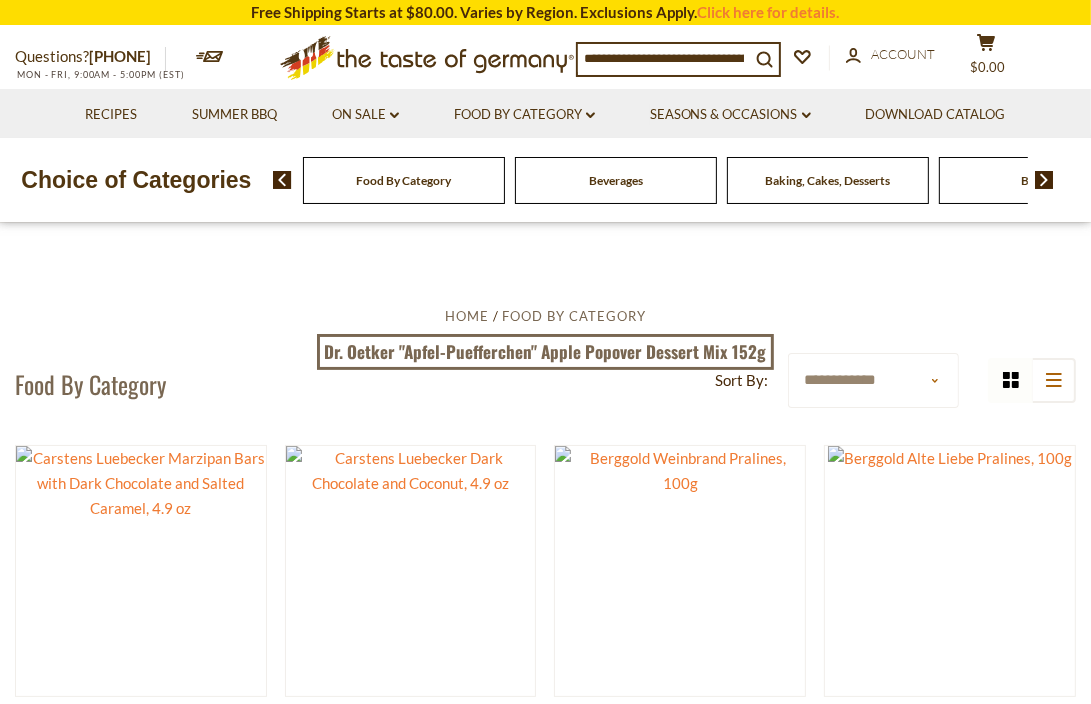 click at bounding box center [282, 180] 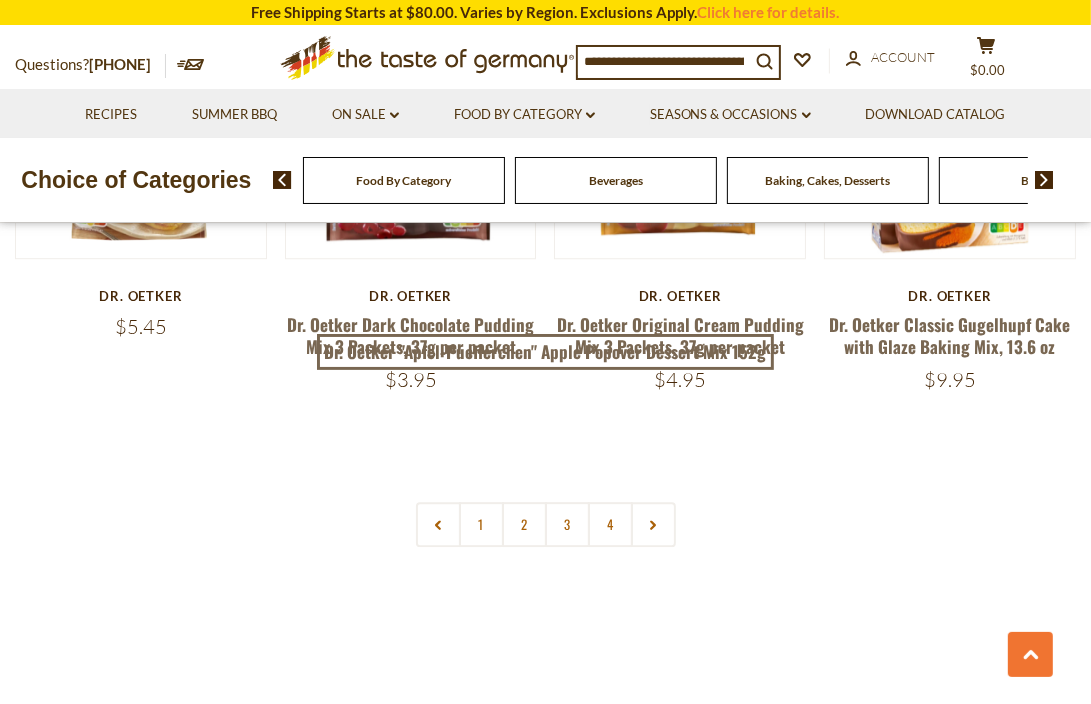 scroll, scrollTop: 4200, scrollLeft: 0, axis: vertical 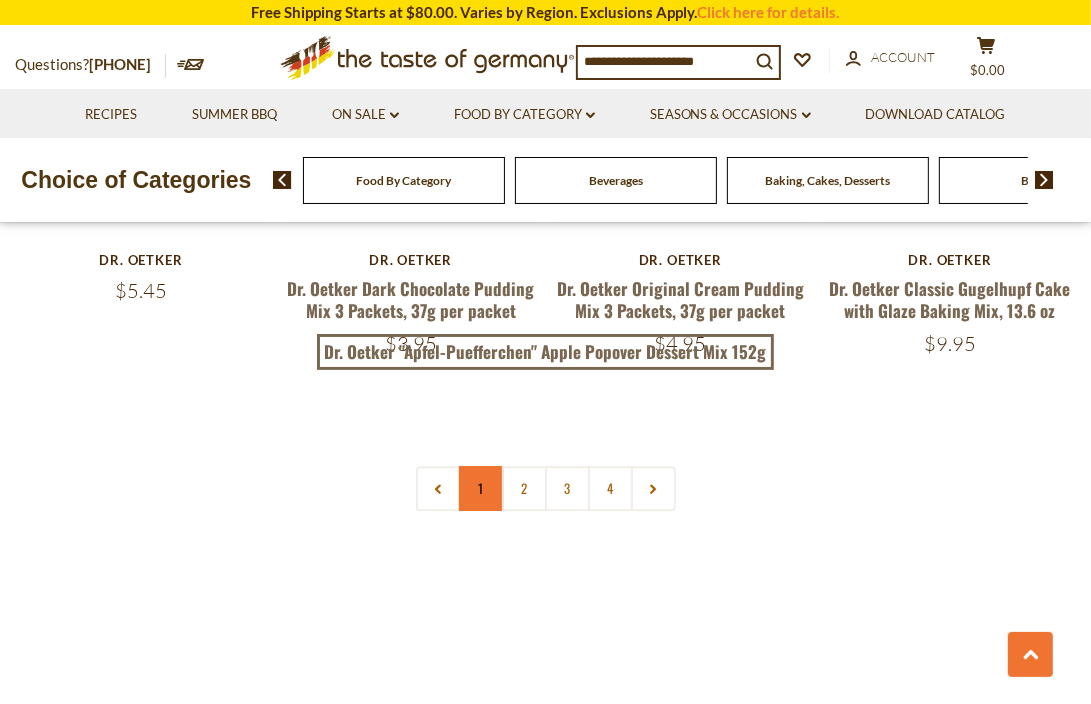click on "1" at bounding box center [481, 488] 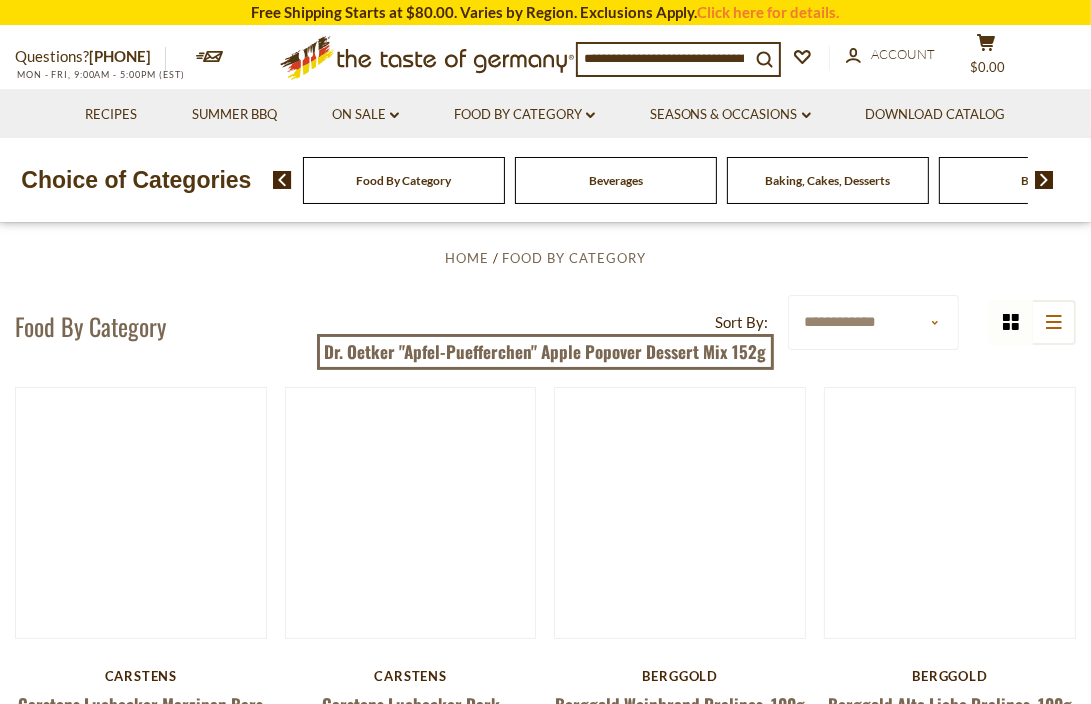 scroll, scrollTop: 53, scrollLeft: 0, axis: vertical 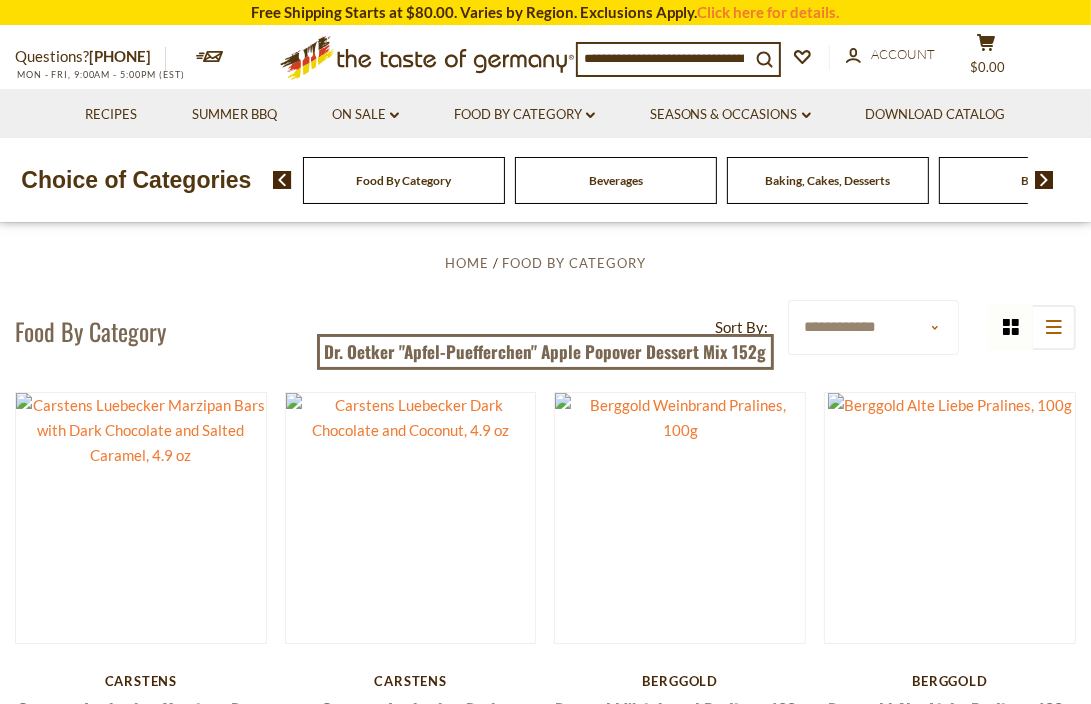 click on "Baking, Cakes, Desserts" at bounding box center (404, 180) 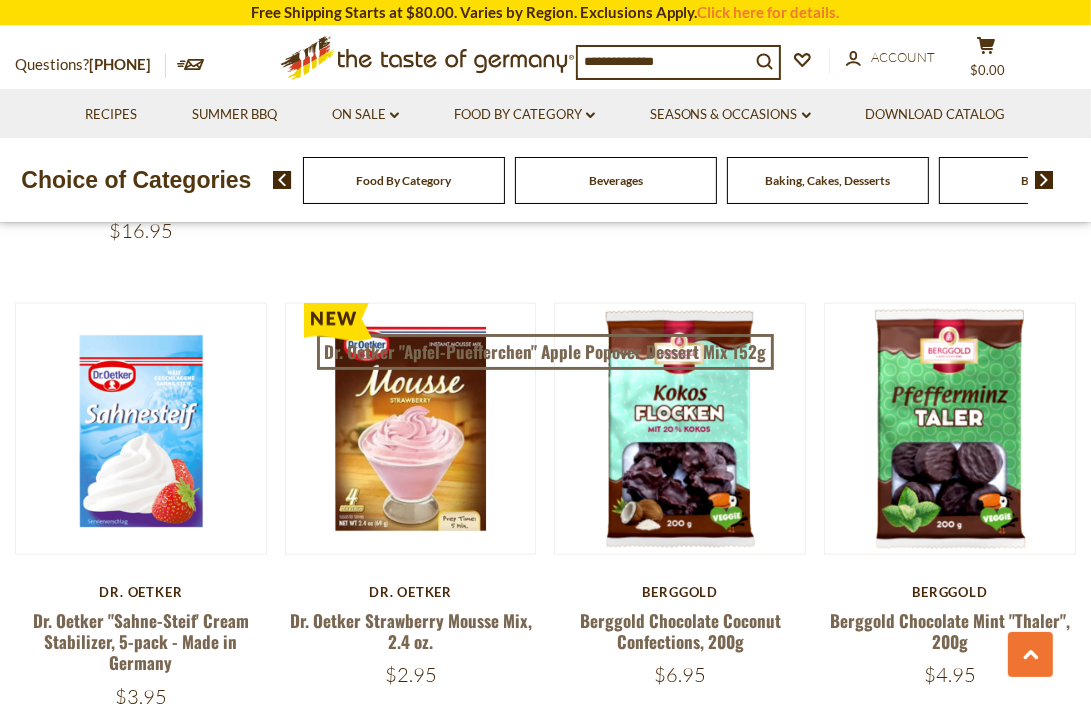 scroll, scrollTop: 1653, scrollLeft: 0, axis: vertical 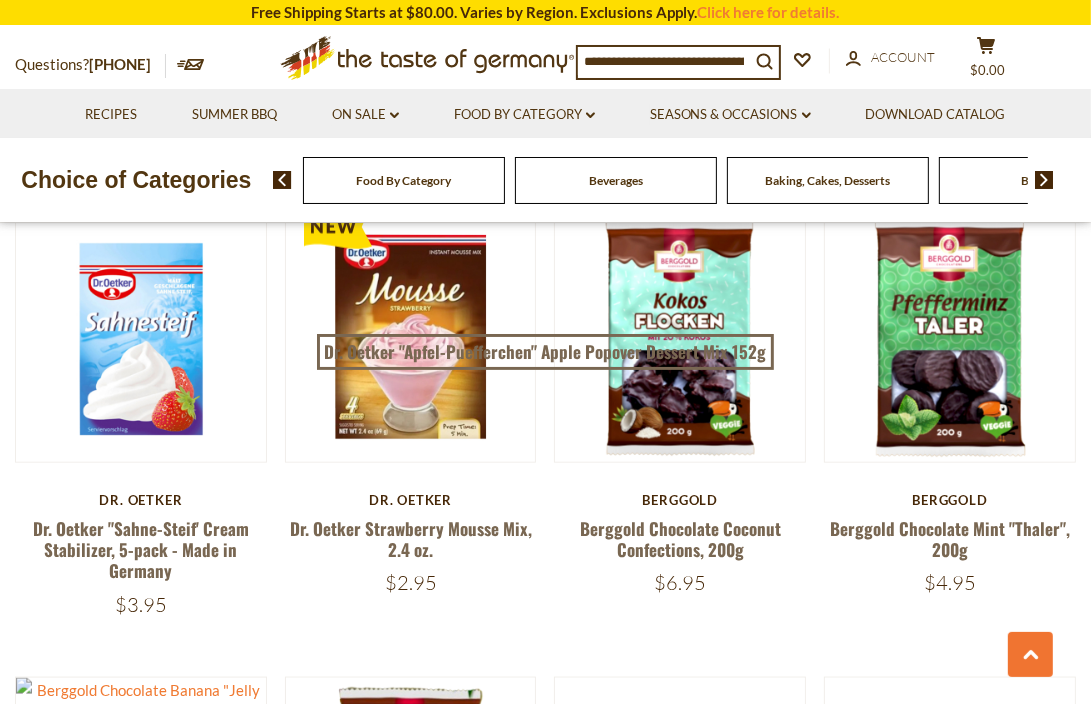 click at bounding box center (282, 180) 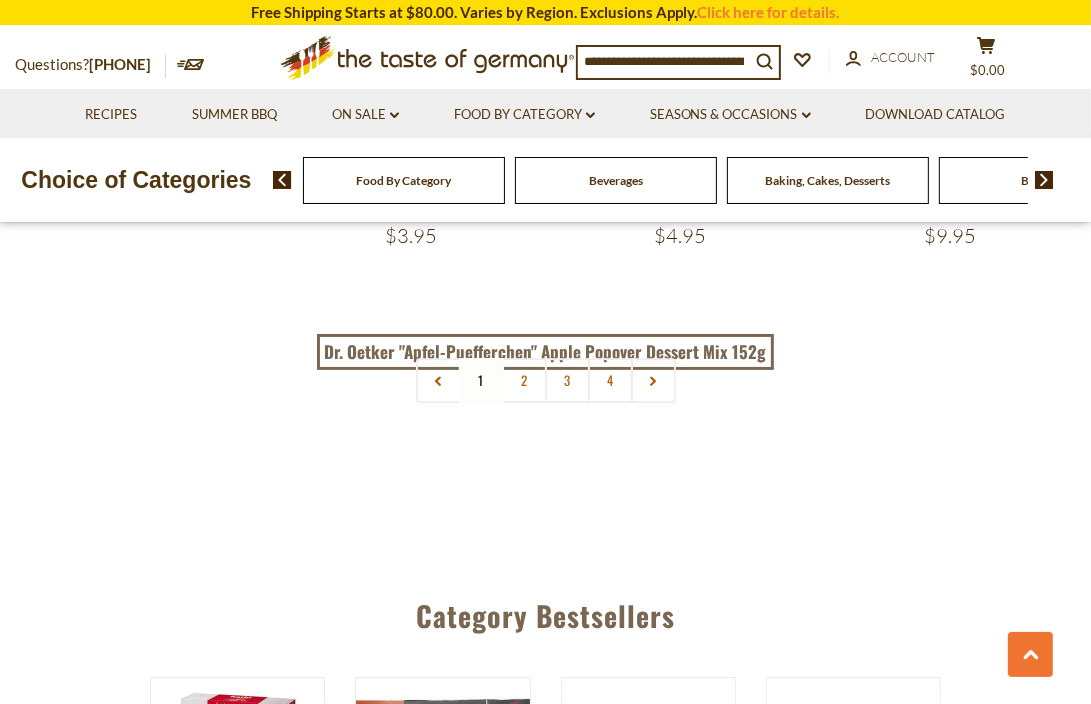 scroll, scrollTop: 4353, scrollLeft: 0, axis: vertical 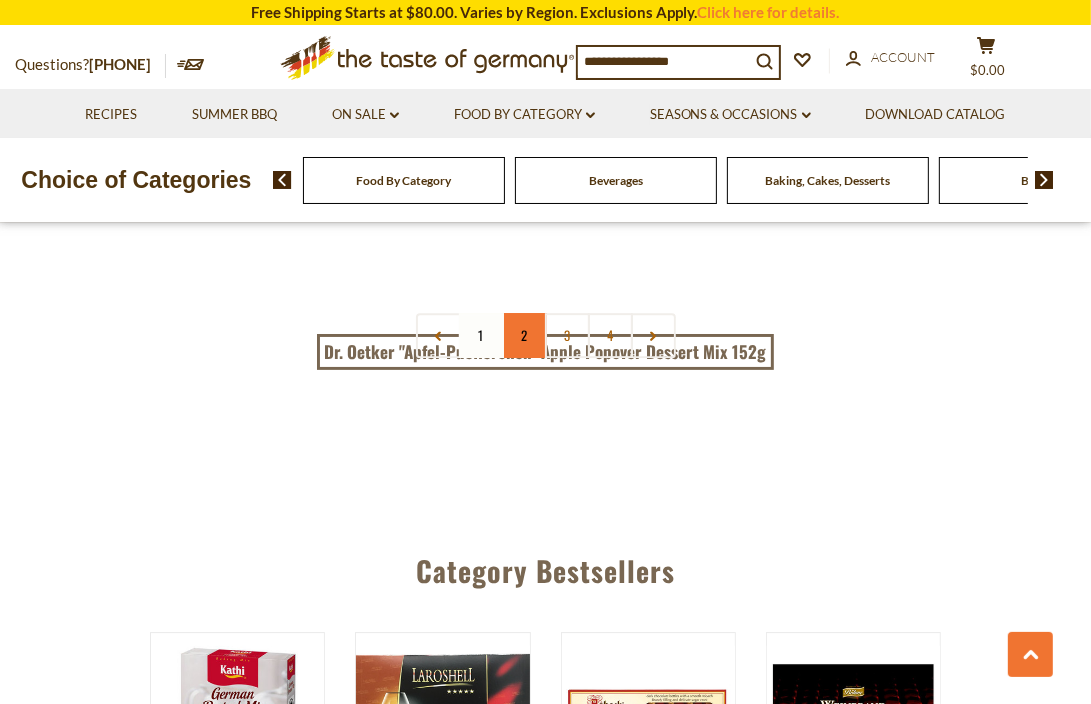 click on "2" at bounding box center [524, 335] 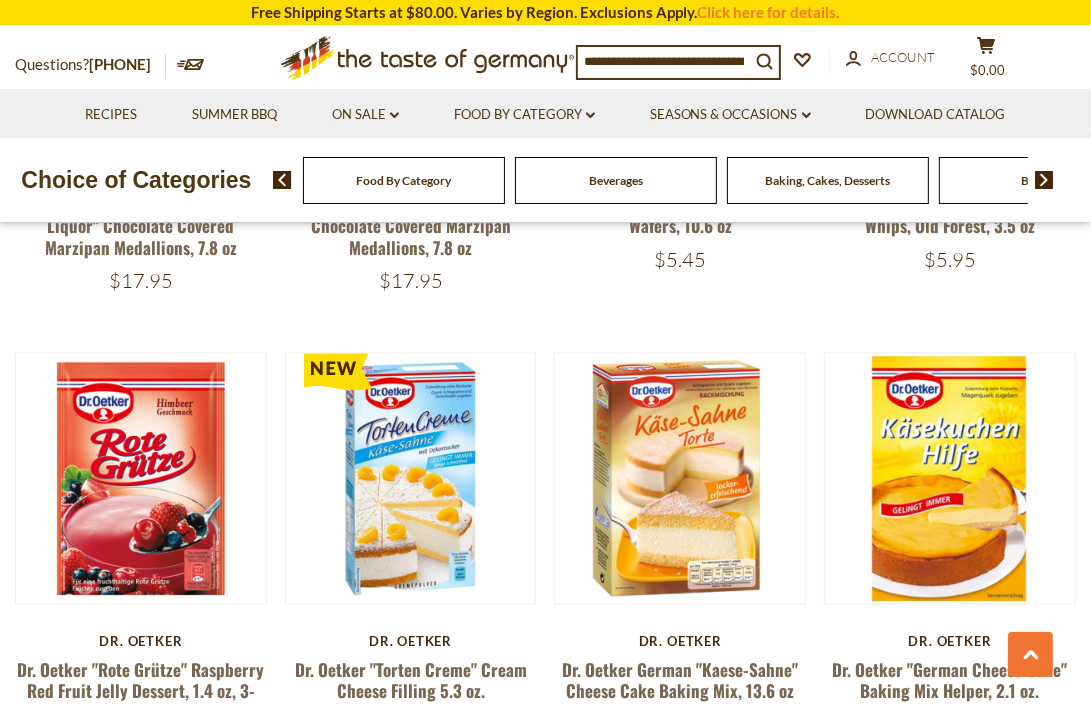 scroll, scrollTop: 2500, scrollLeft: 0, axis: vertical 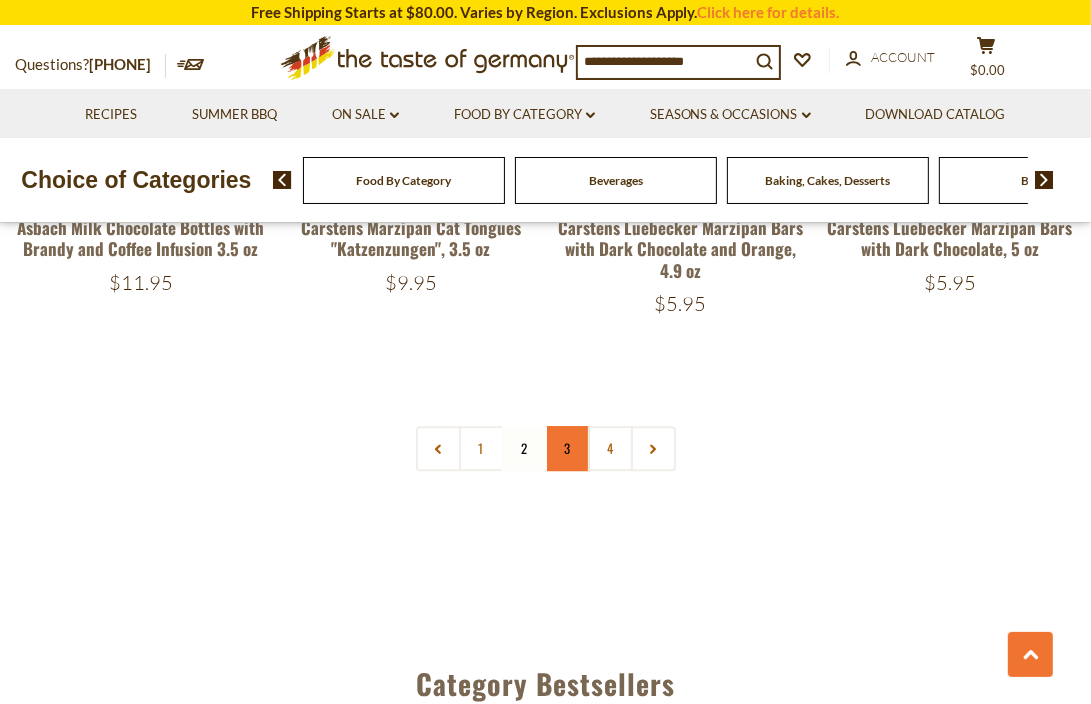 click on "3" at bounding box center (567, 448) 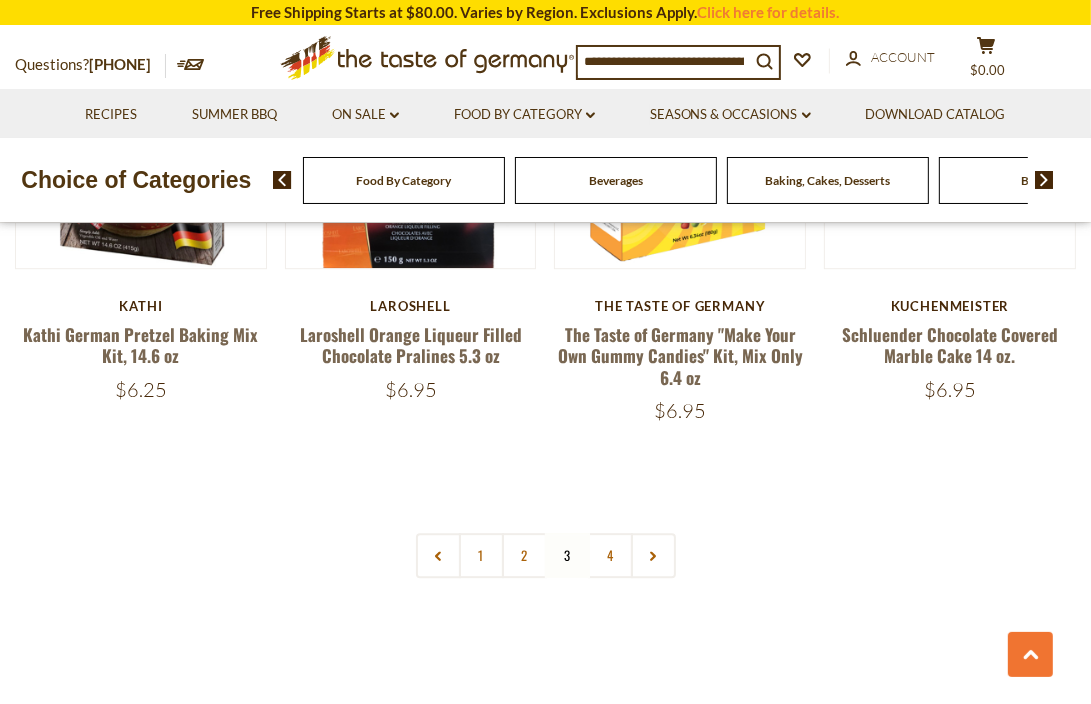 scroll, scrollTop: 4053, scrollLeft: 0, axis: vertical 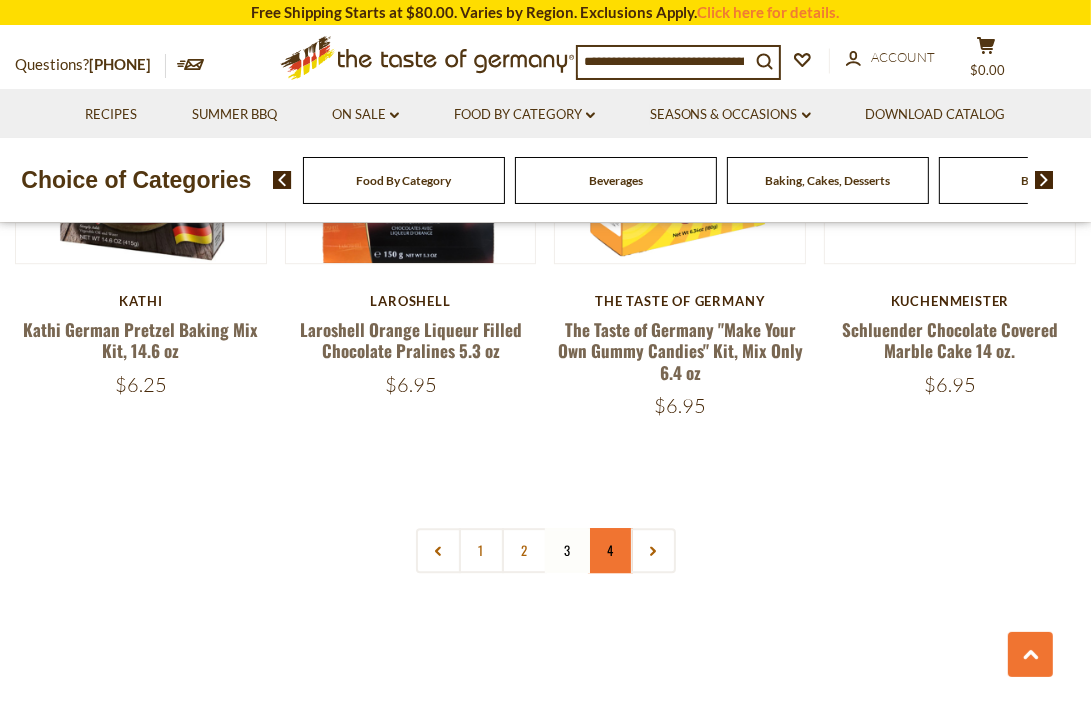 click on "4" at bounding box center (610, 550) 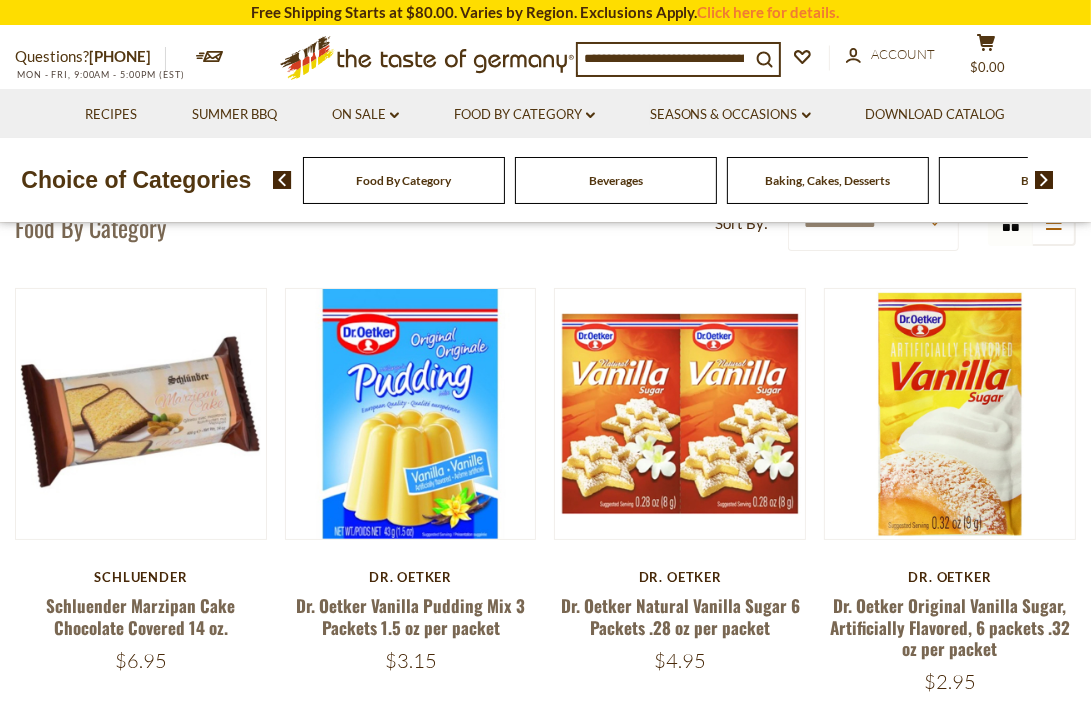 scroll, scrollTop: 53, scrollLeft: 0, axis: vertical 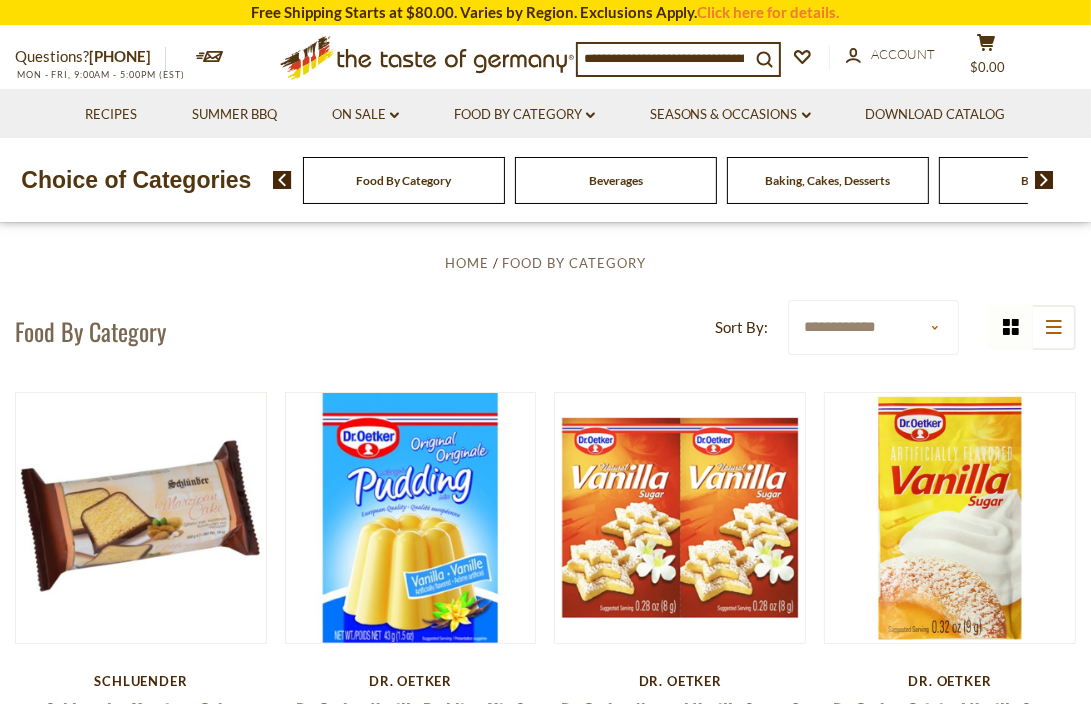 click on "Food By Category" at bounding box center (403, 180) 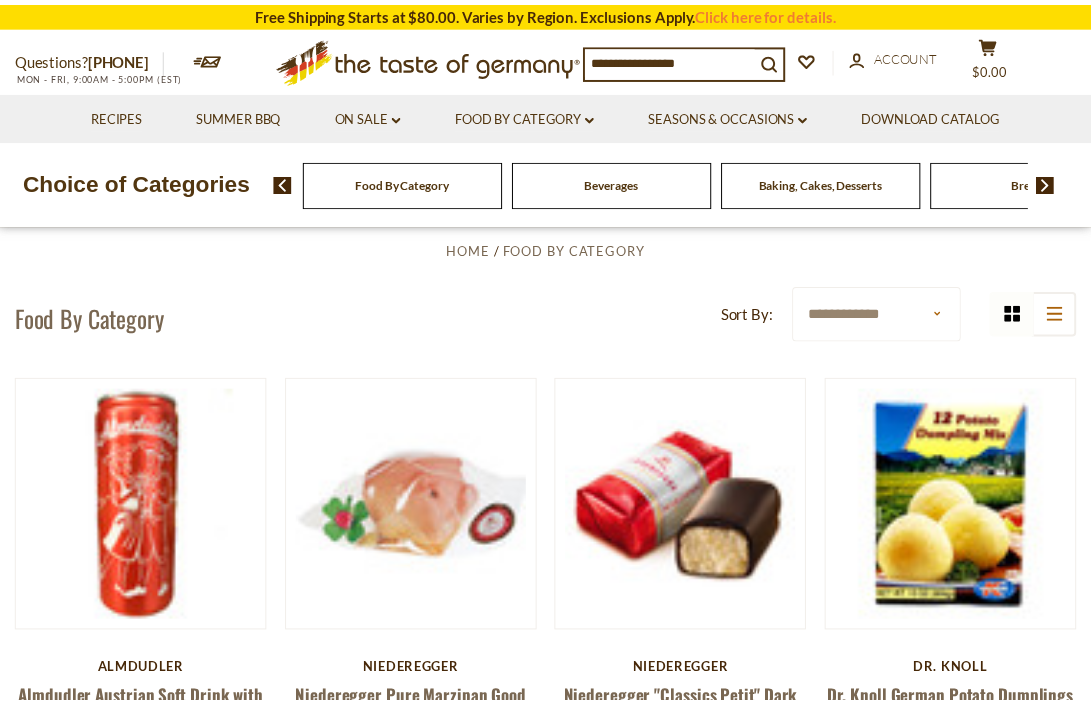 scroll, scrollTop: 0, scrollLeft: 0, axis: both 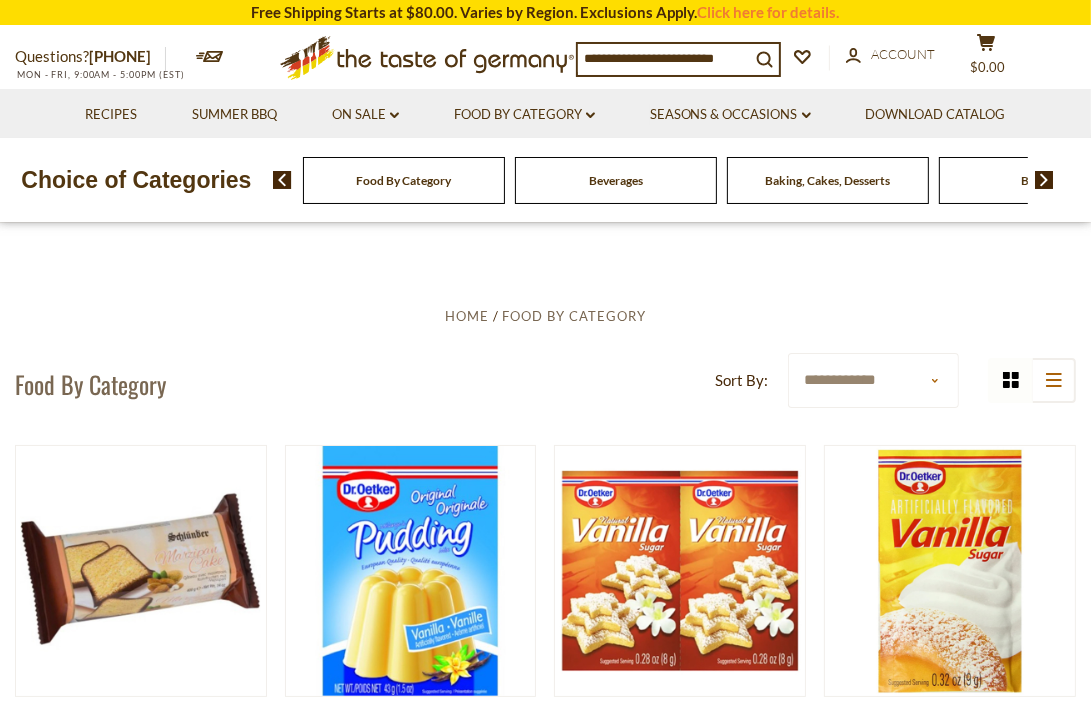 click on "Beverages" at bounding box center (404, 180) 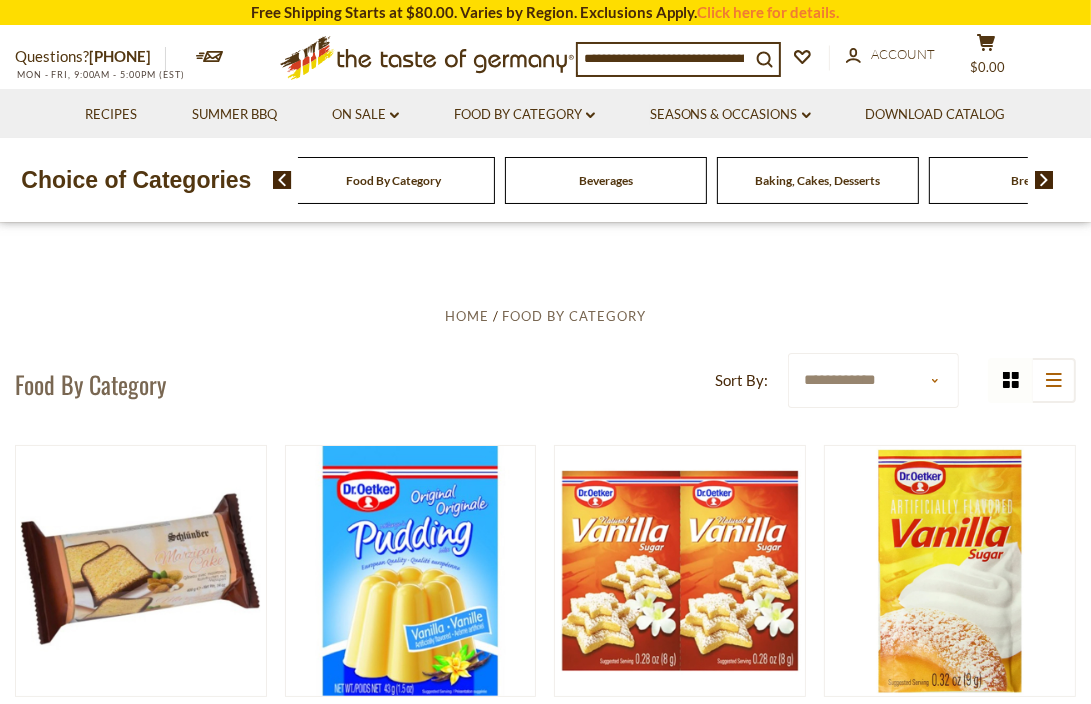 click at bounding box center (1044, 180) 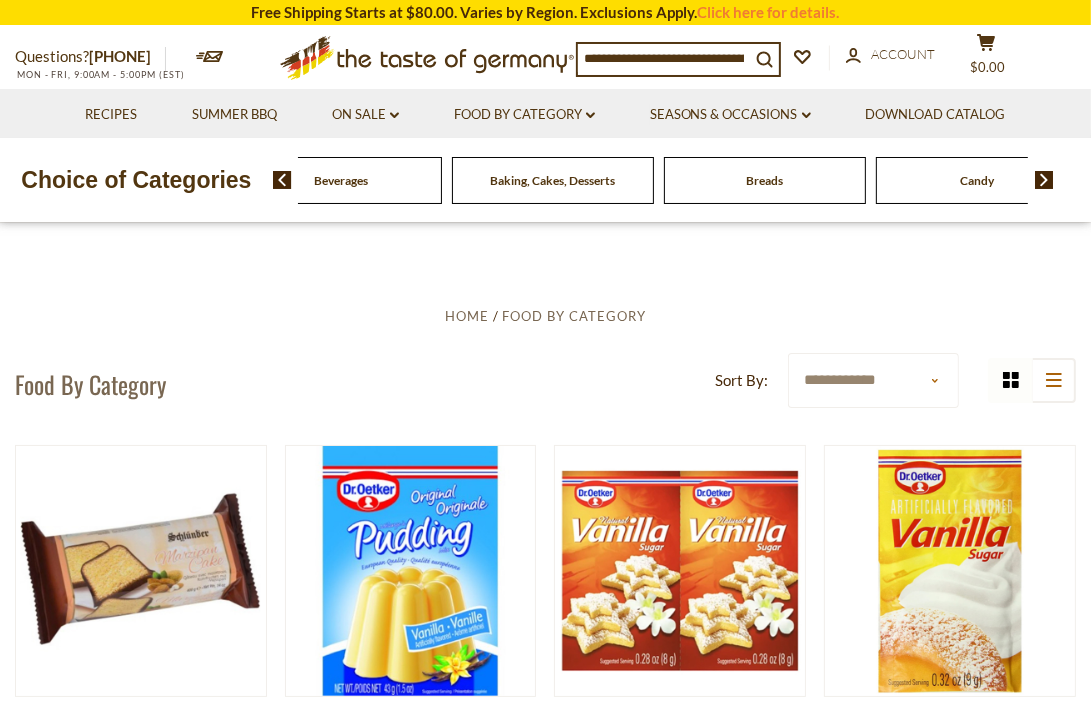 click at bounding box center [1044, 180] 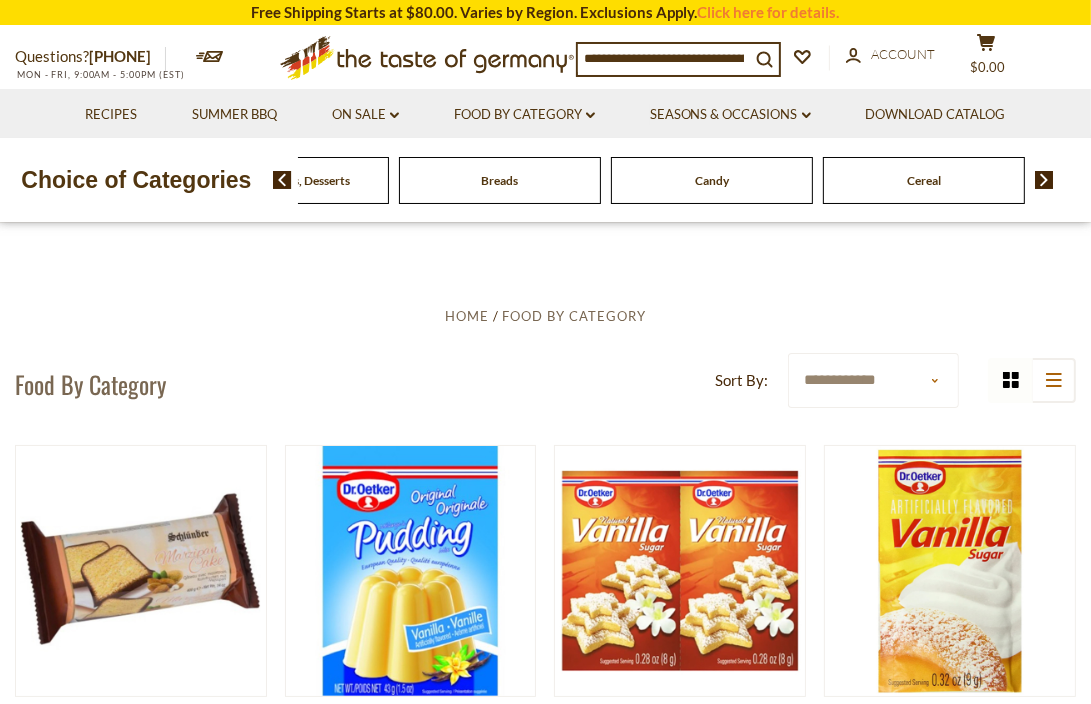 click at bounding box center (1044, 180) 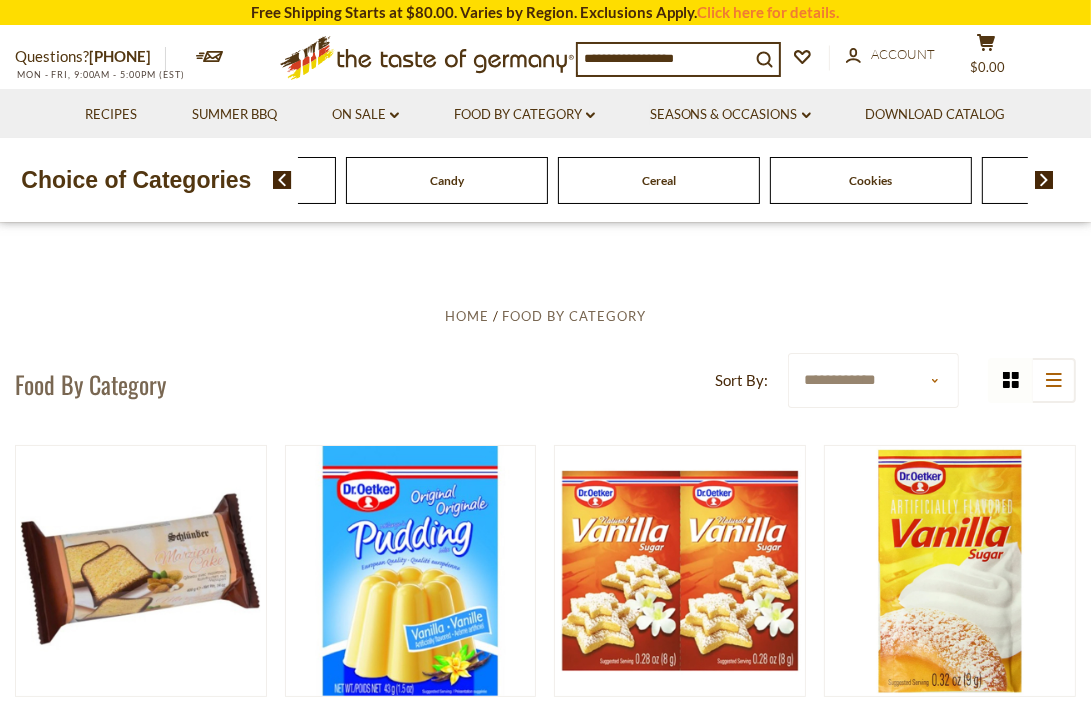 click at bounding box center (1044, 180) 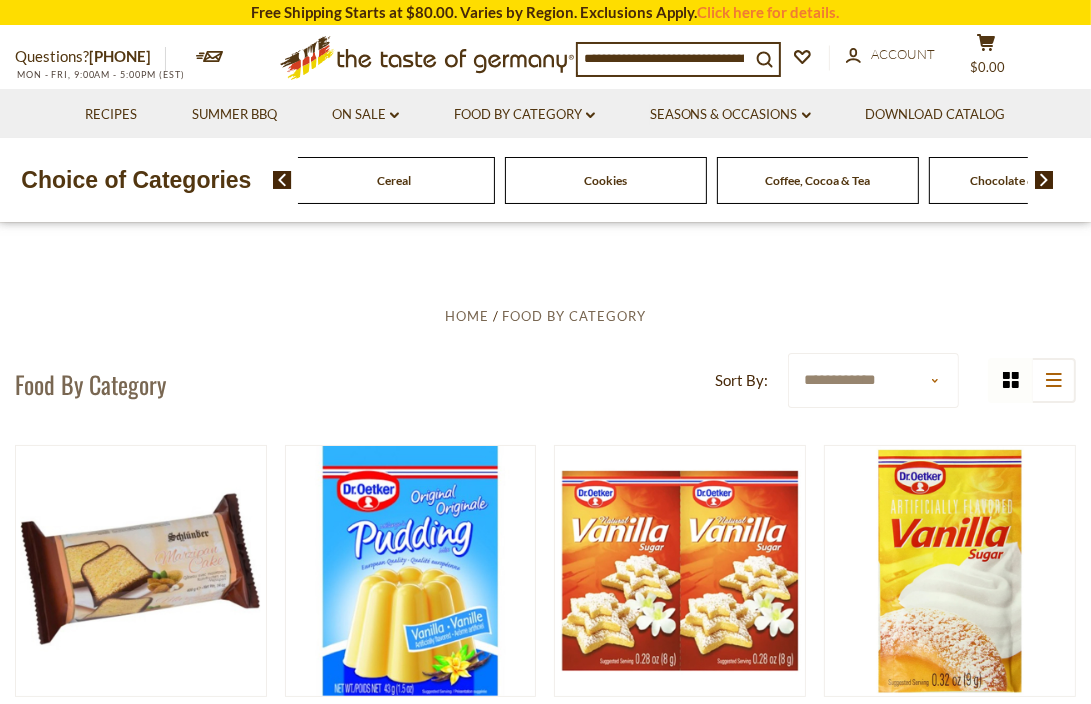 click at bounding box center [1044, 180] 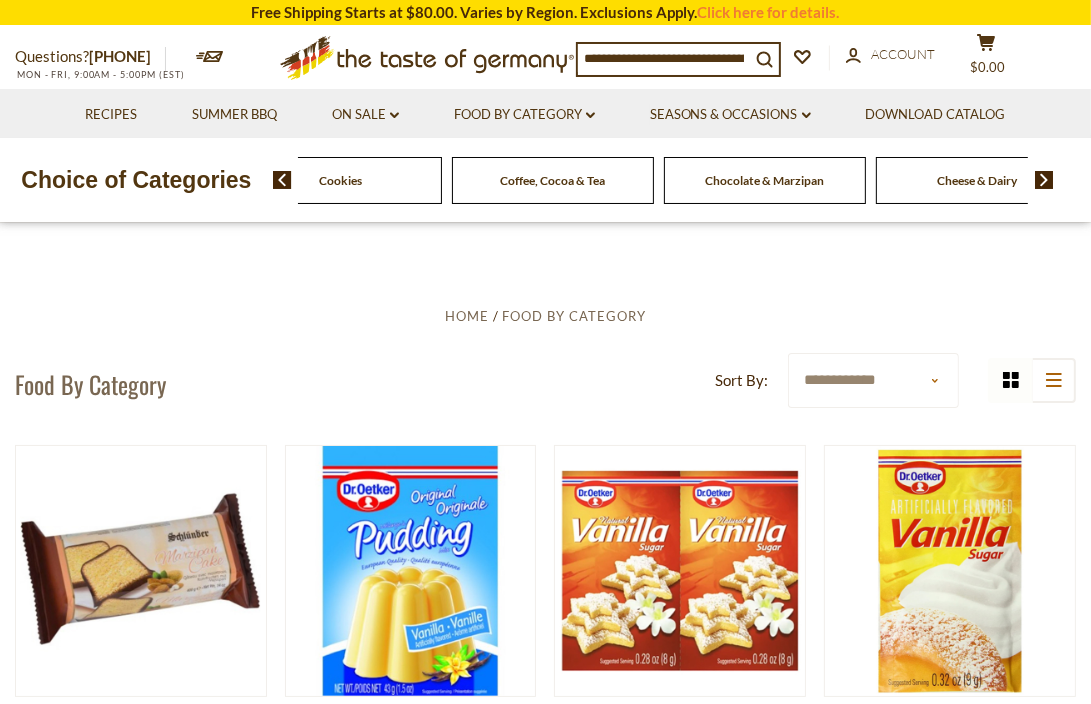 click at bounding box center (1044, 180) 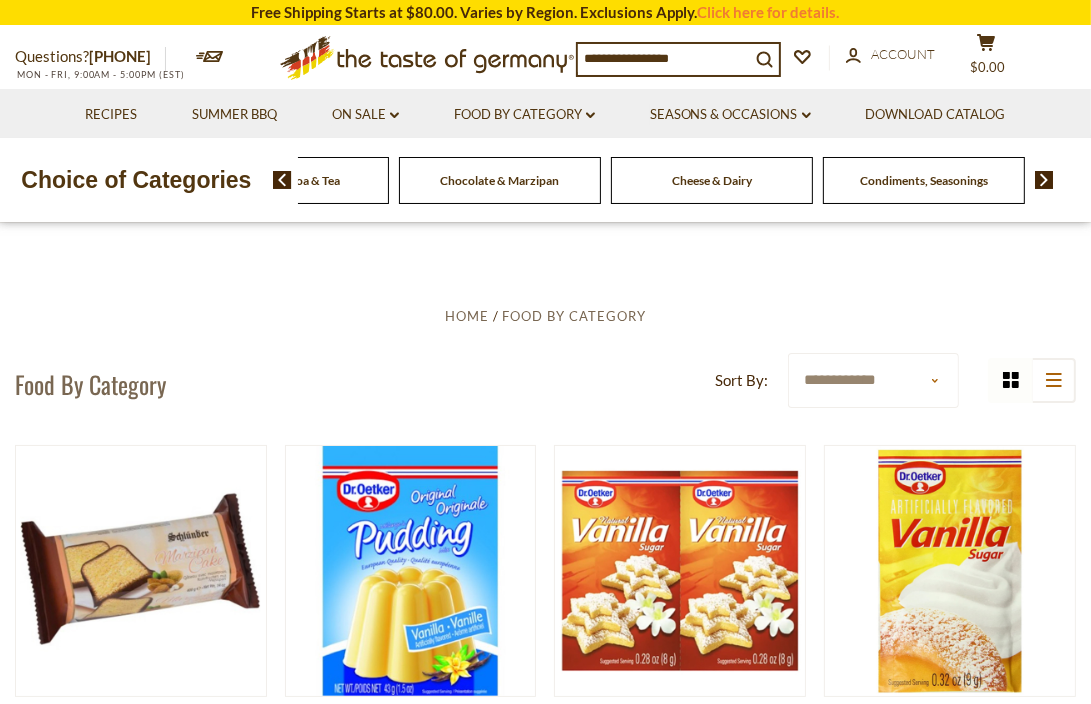 click at bounding box center (1044, 180) 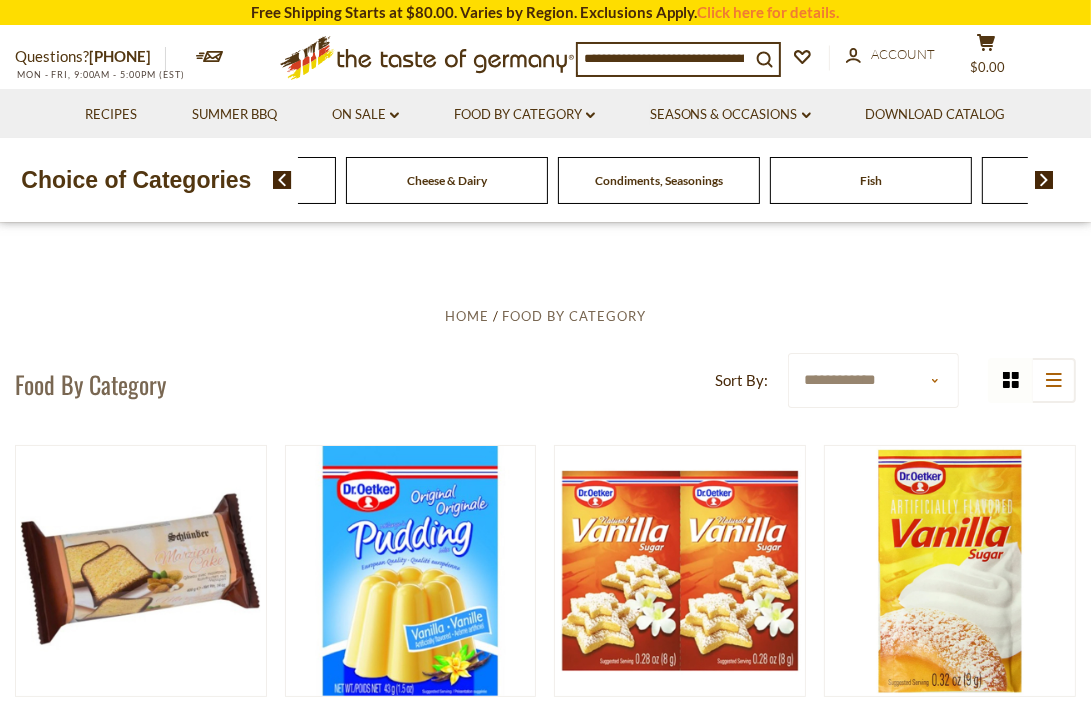 click on "Condiments, Seasonings" at bounding box center (-1461, 180) 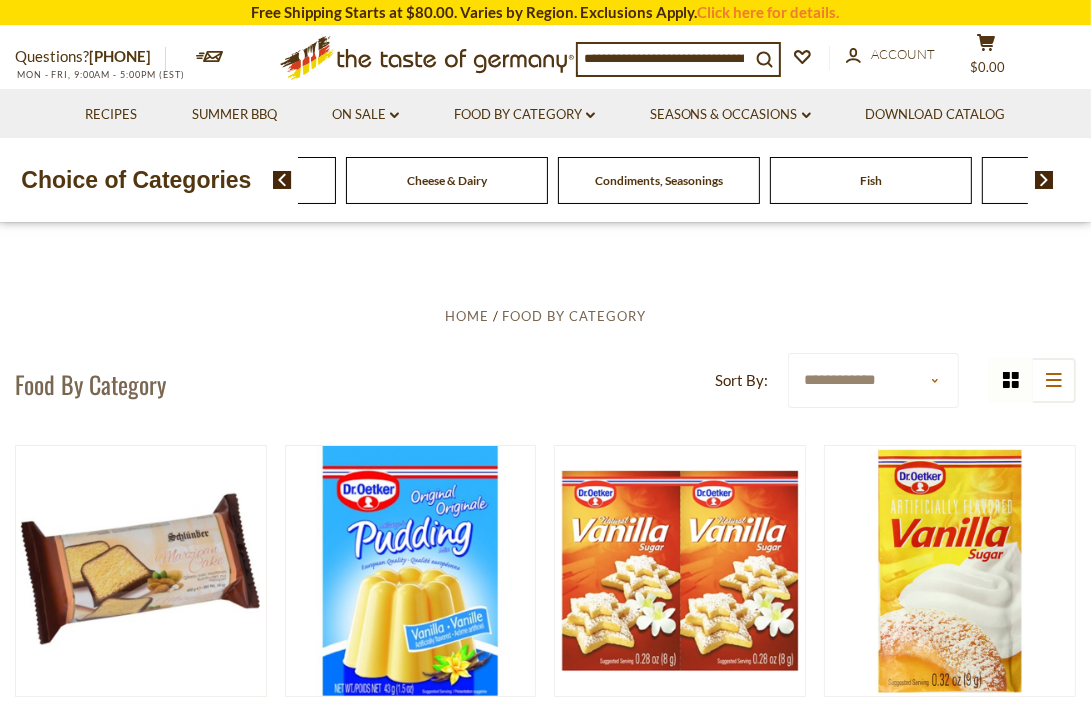 click on "Condiments, Seasonings" at bounding box center (659, 180) 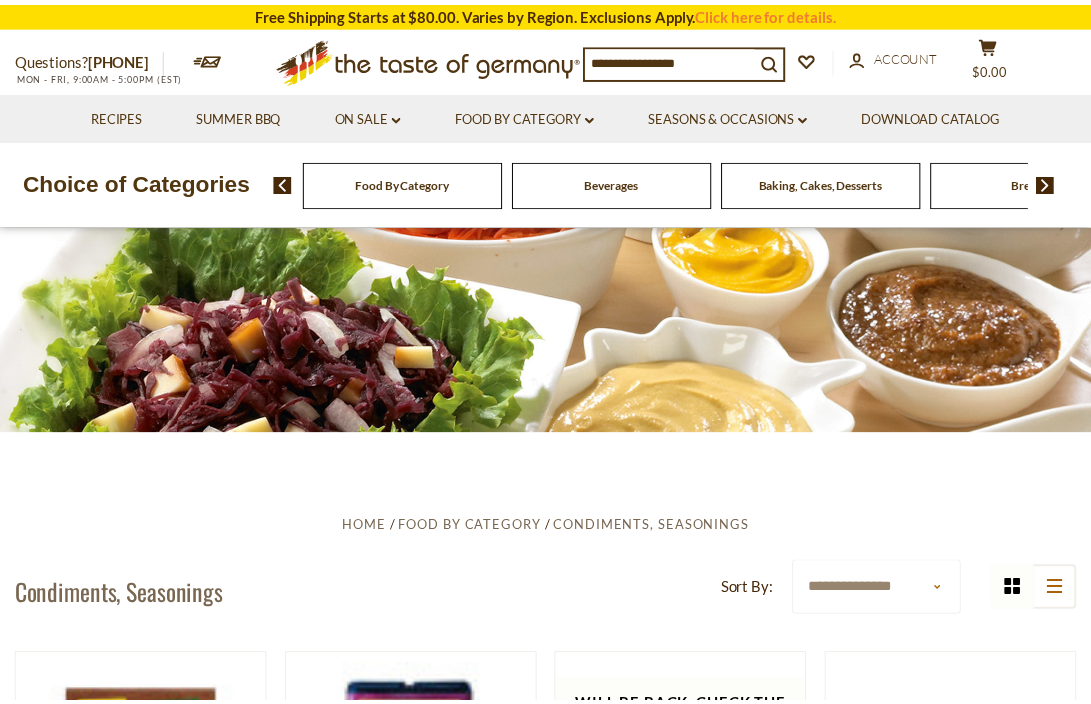 scroll, scrollTop: 0, scrollLeft: 0, axis: both 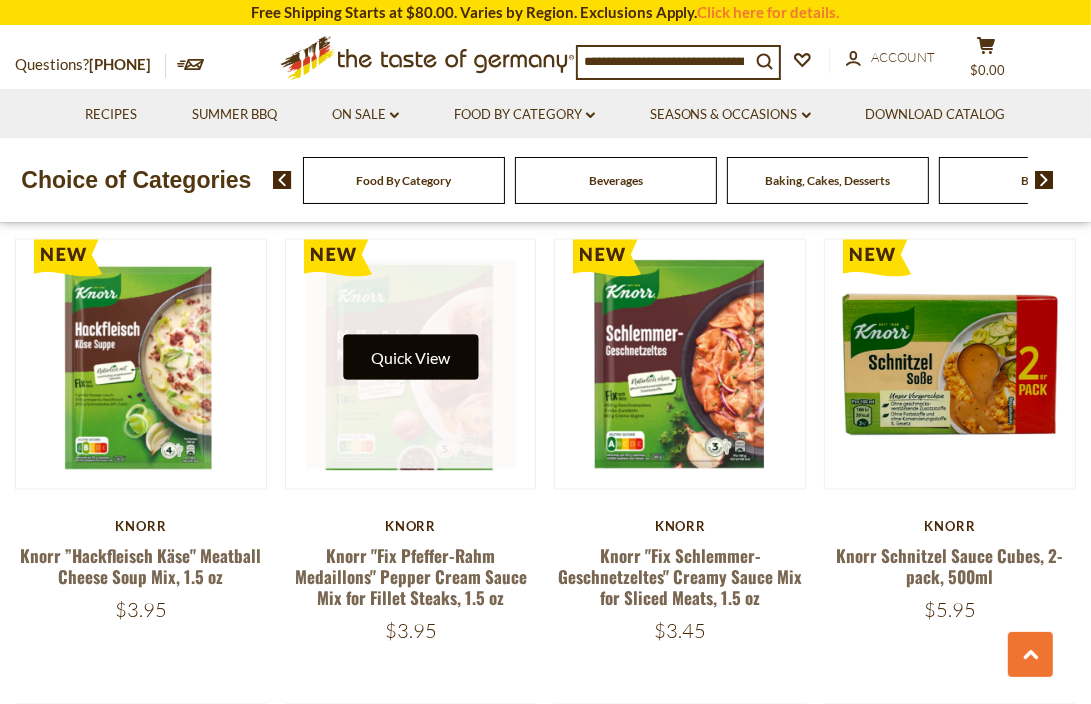click on "Quick View" at bounding box center (410, 357) 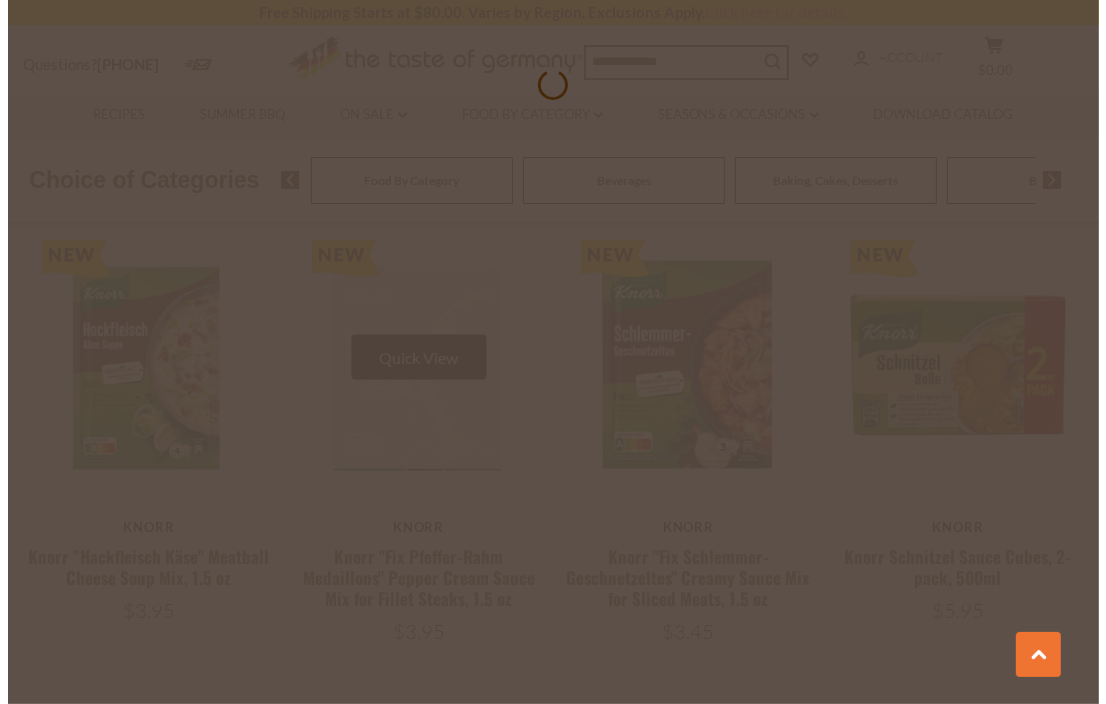 scroll, scrollTop: 2315, scrollLeft: 0, axis: vertical 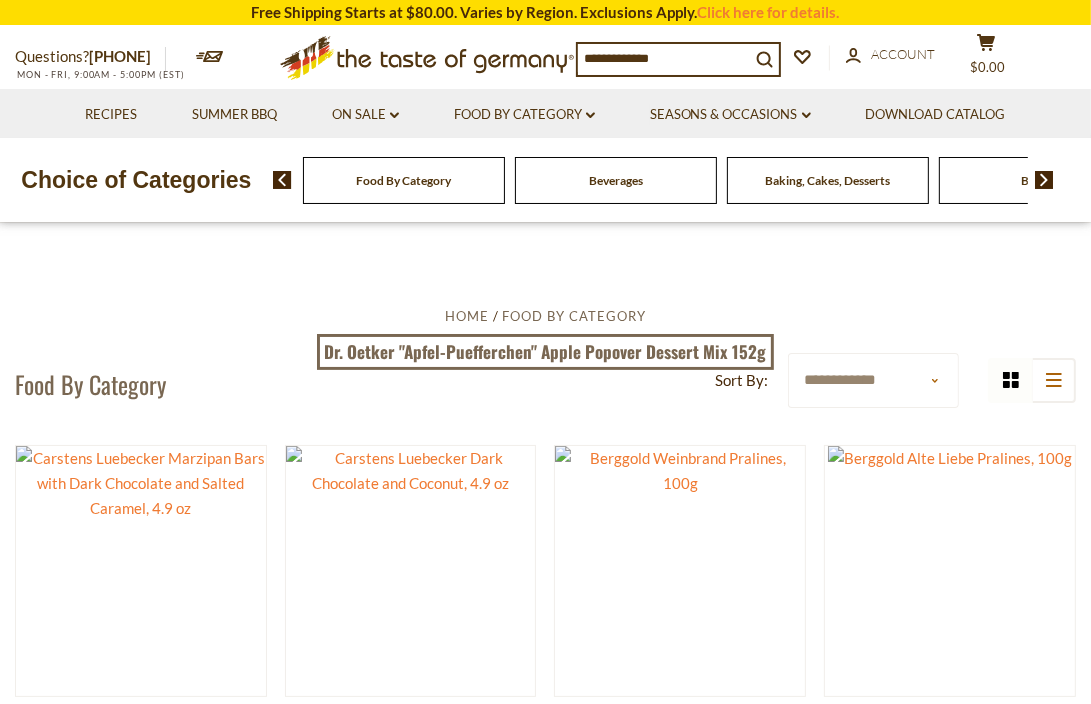 click at bounding box center (1044, 180) 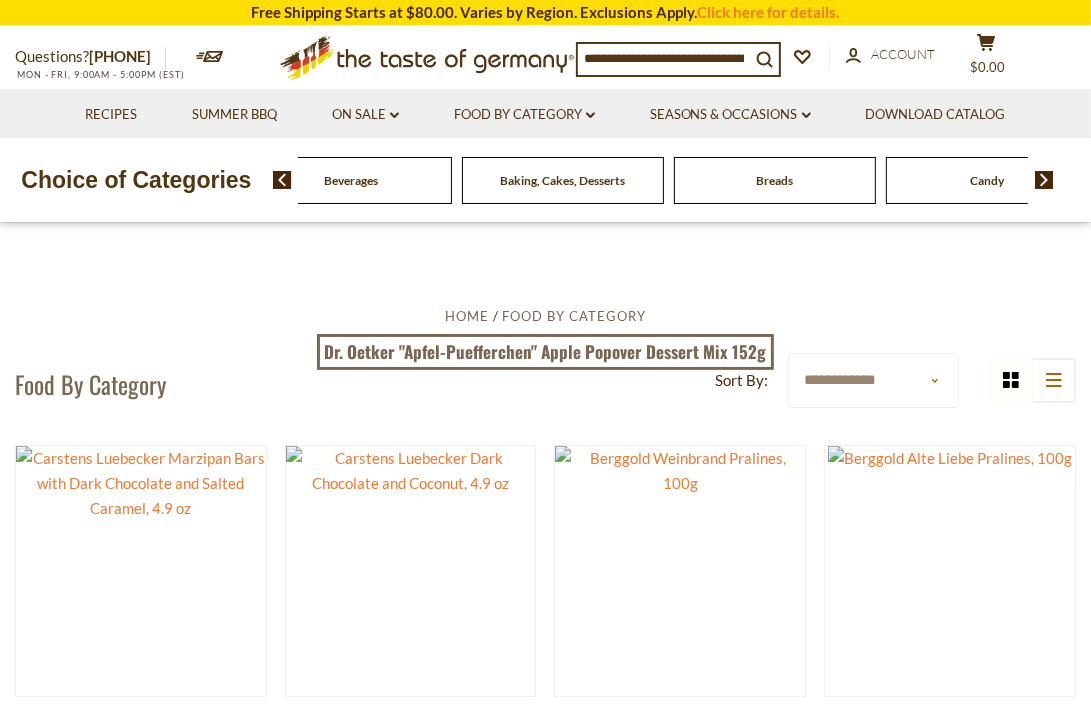 click at bounding box center (1044, 180) 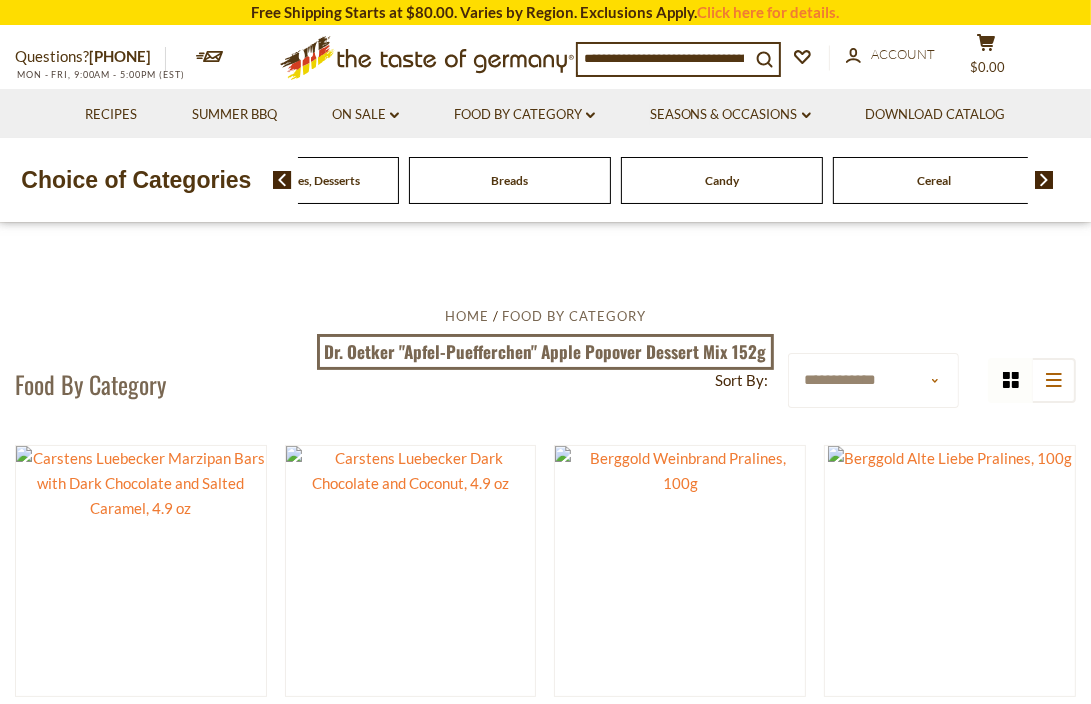 click at bounding box center [1044, 180] 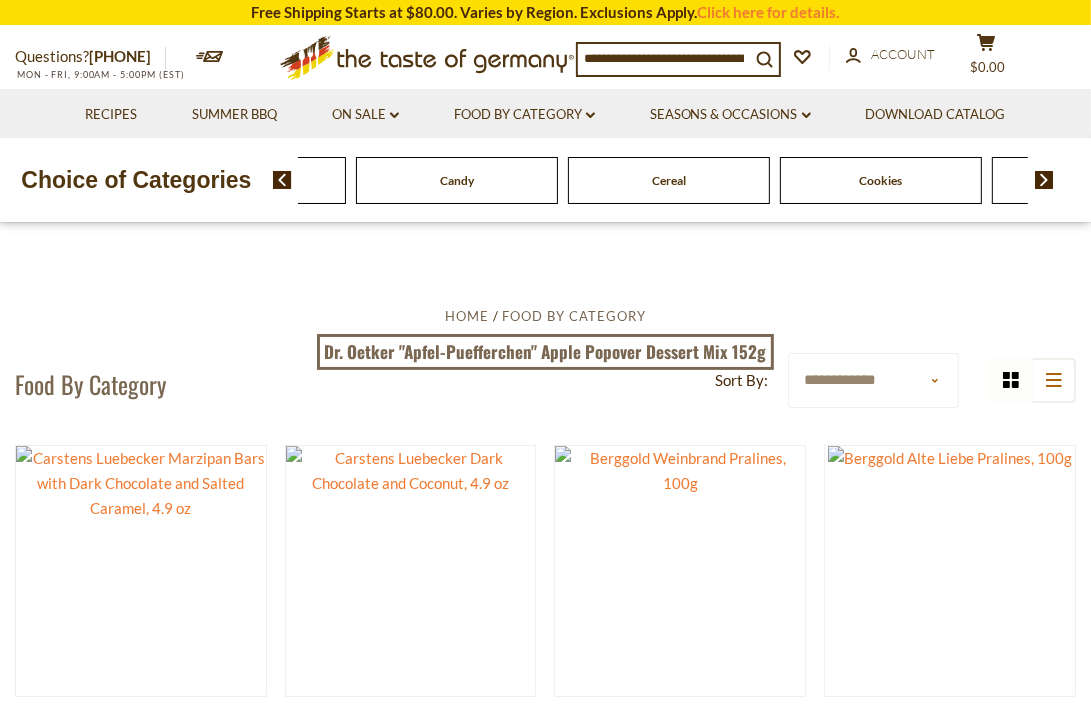 click at bounding box center [1044, 180] 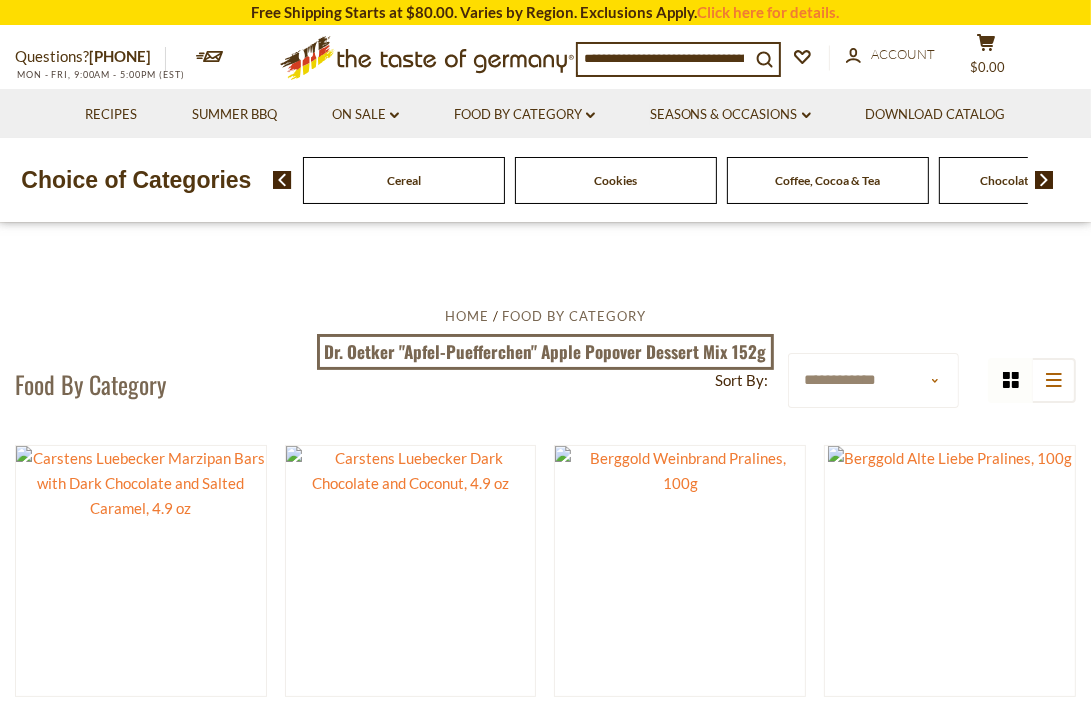 click at bounding box center (1044, 180) 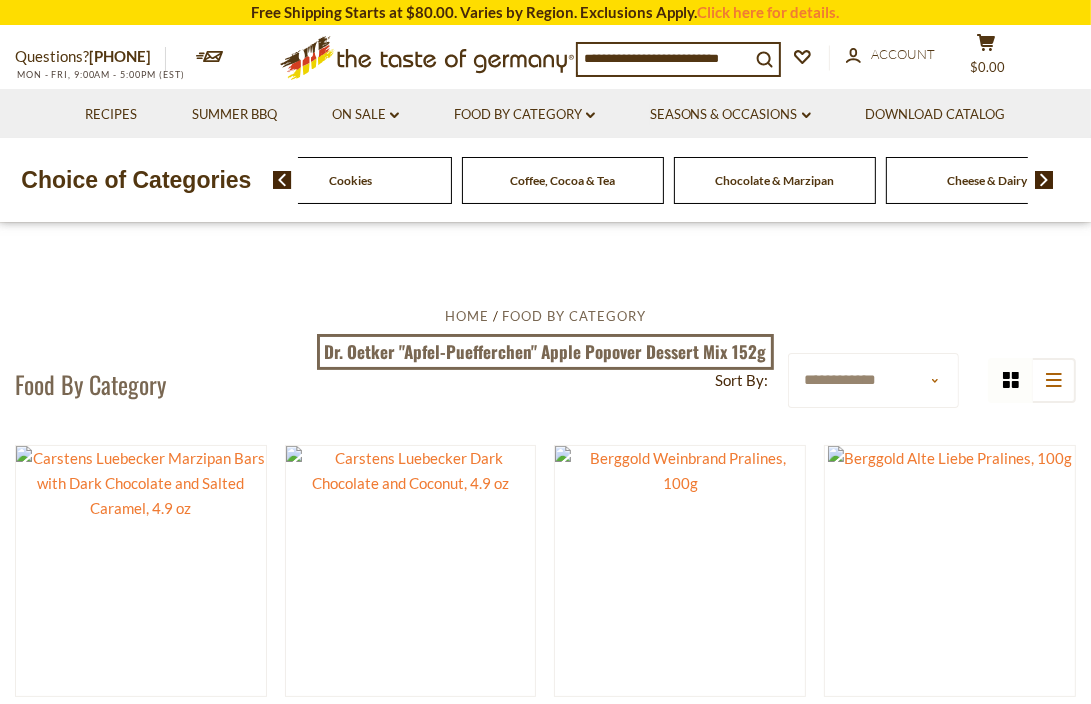 click at bounding box center (1044, 180) 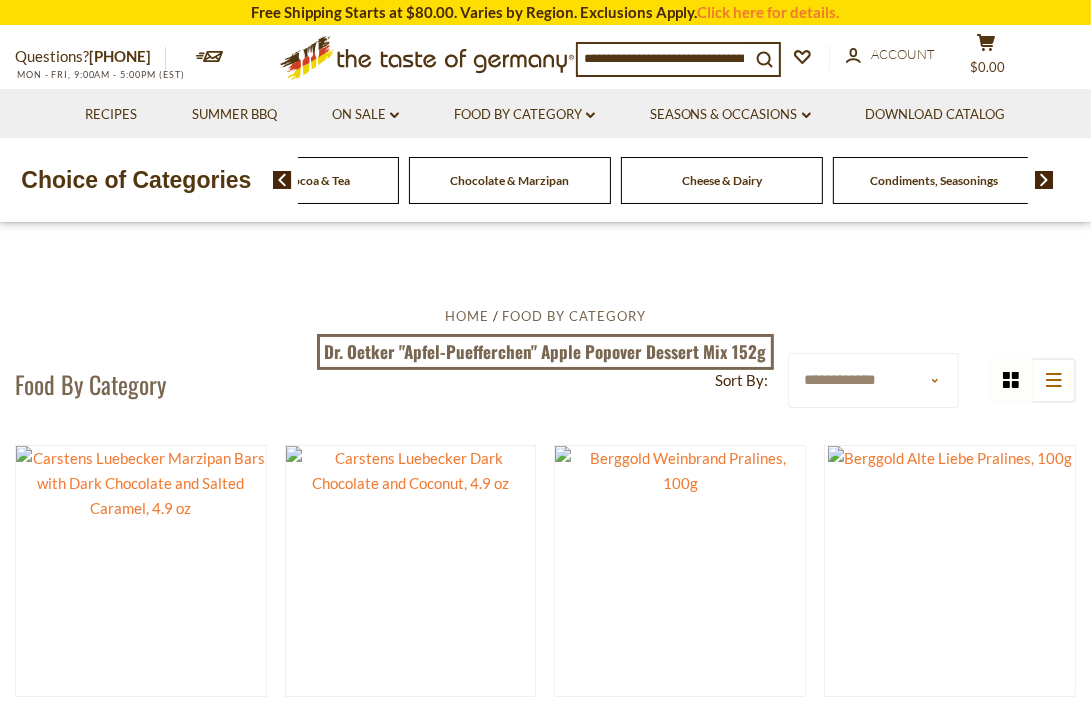 click at bounding box center [1044, 180] 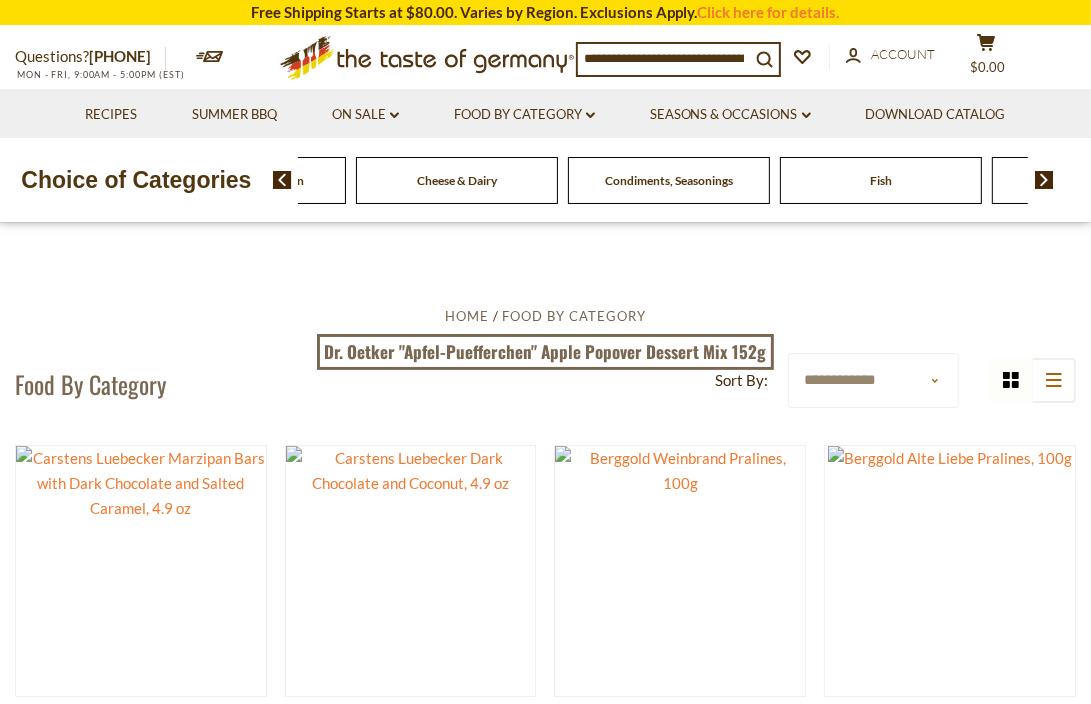 click at bounding box center [1044, 180] 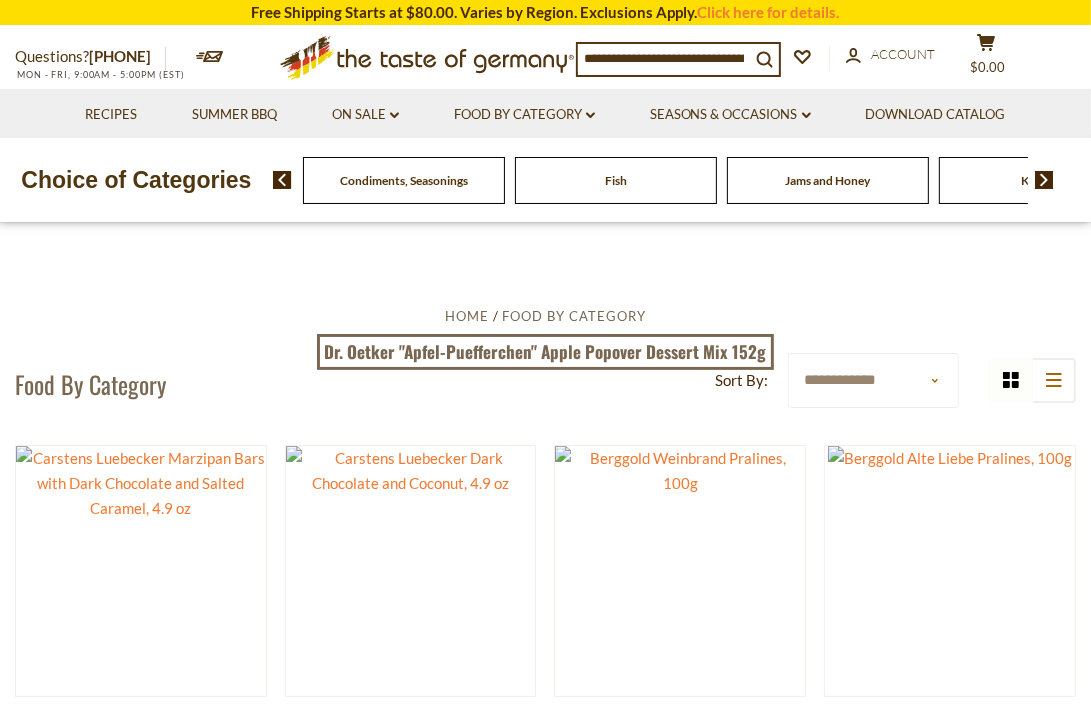 click at bounding box center (1044, 180) 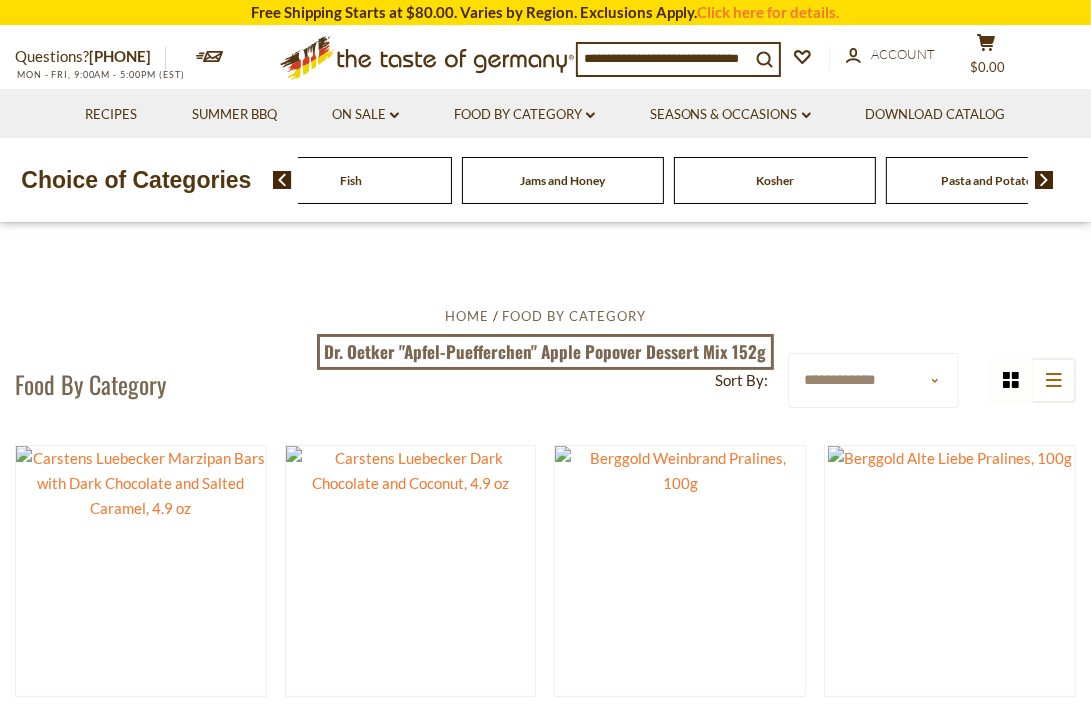 click at bounding box center (1044, 180) 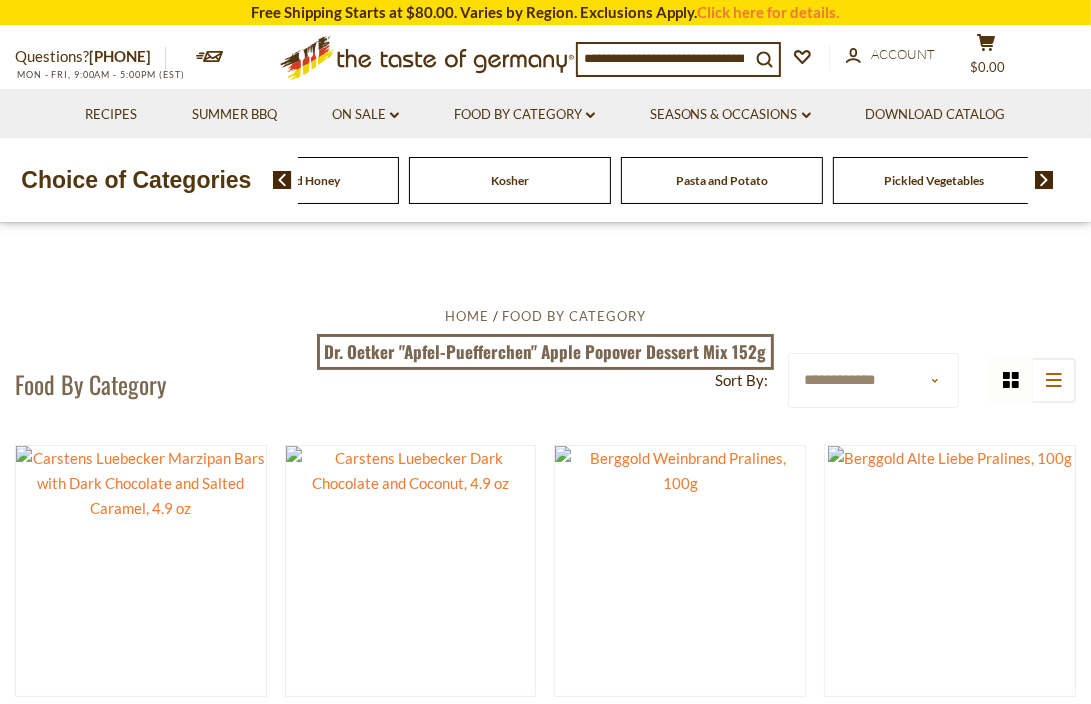 click at bounding box center [1044, 180] 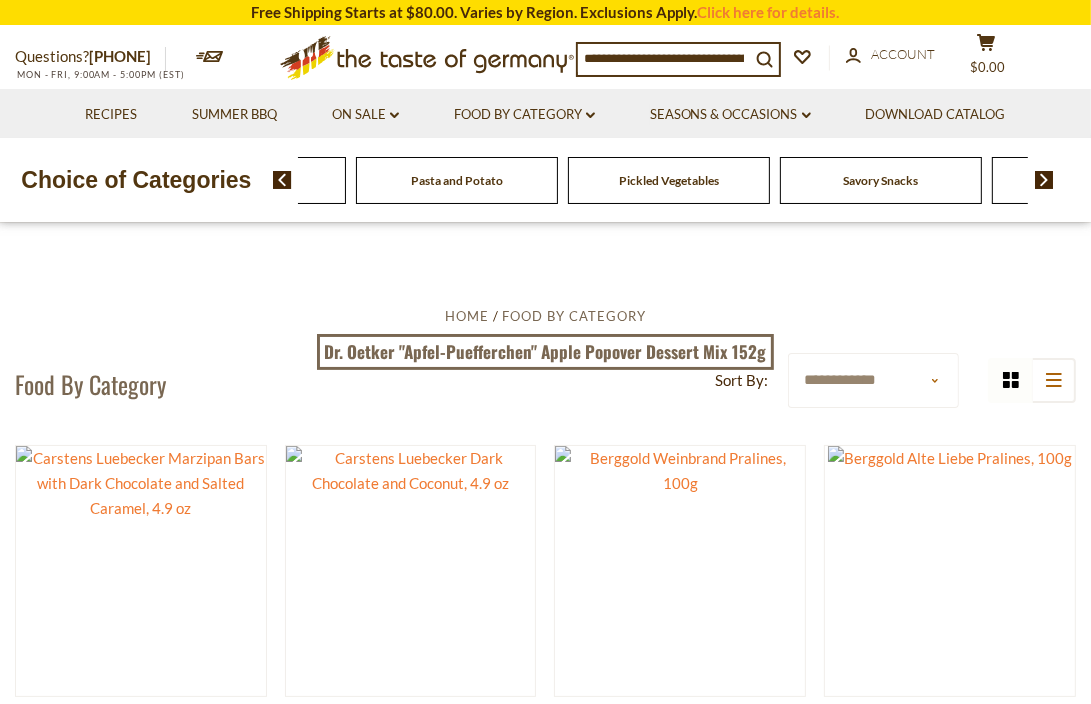 click at bounding box center [1044, 180] 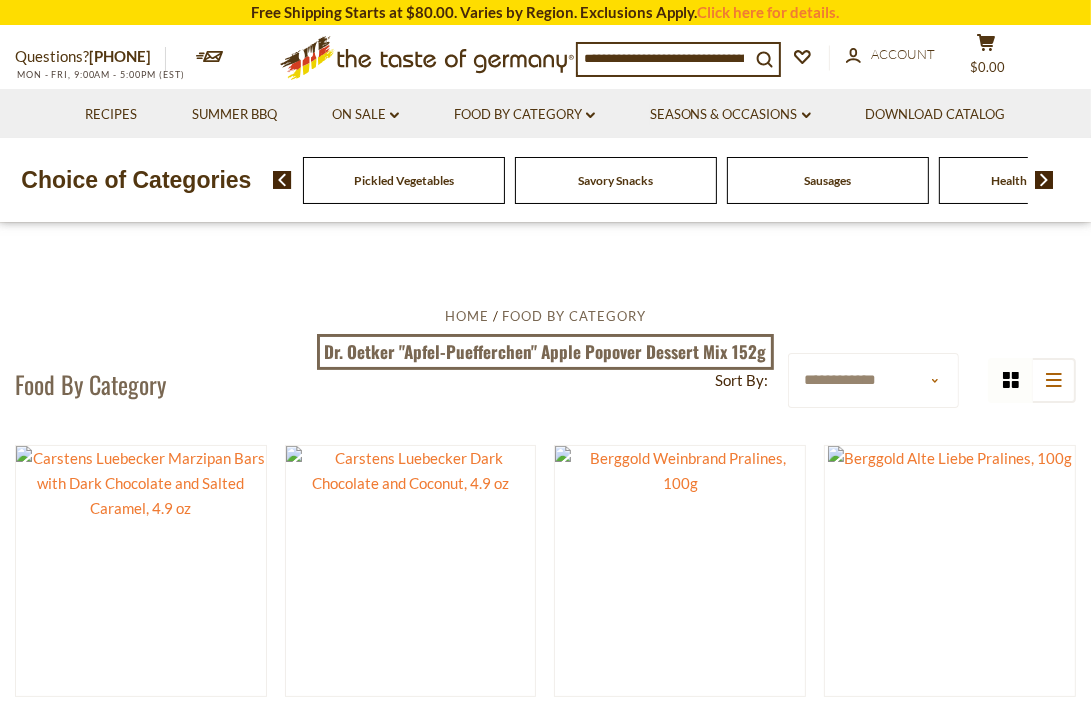 click at bounding box center (1044, 180) 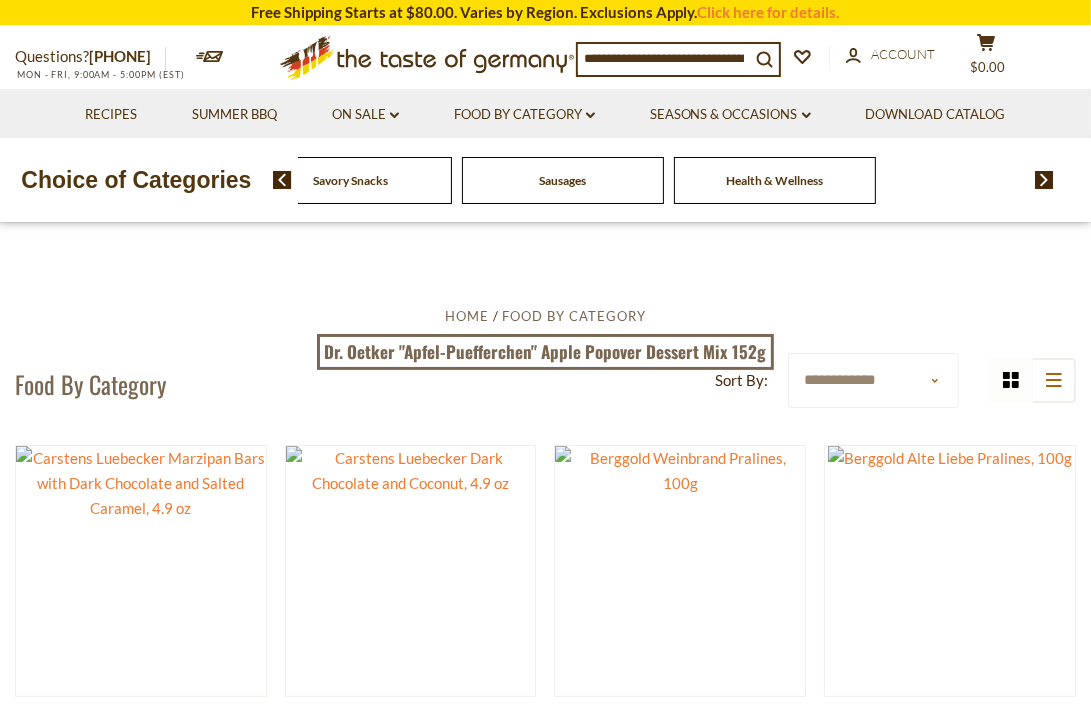 click at bounding box center [1044, 180] 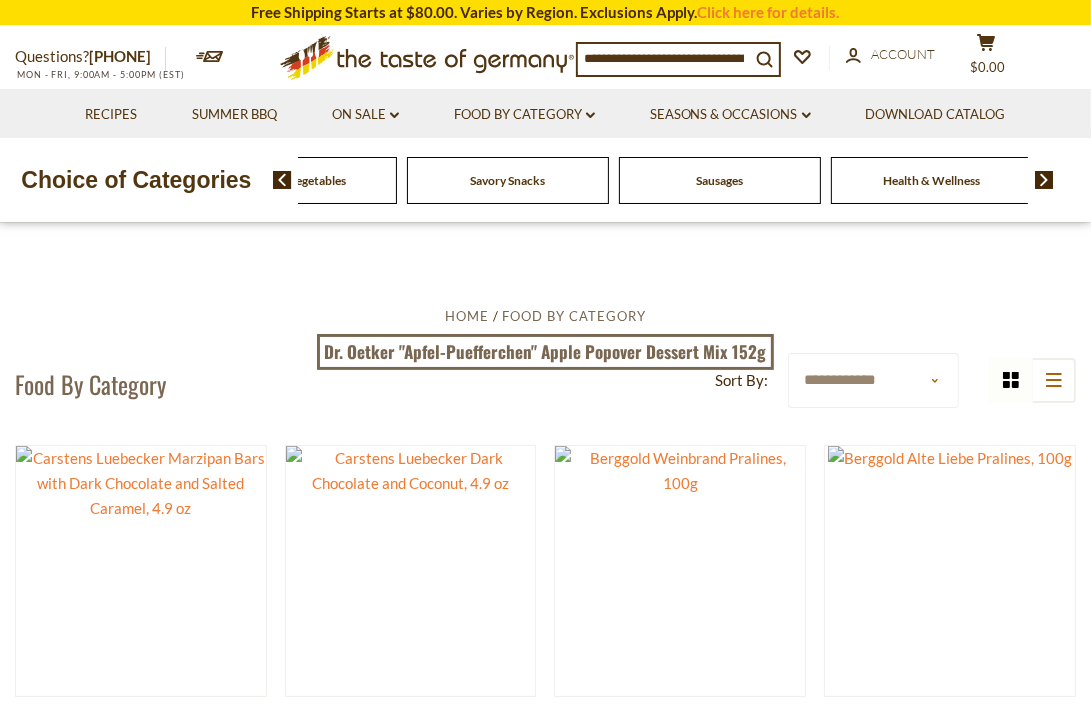 click at bounding box center [282, 180] 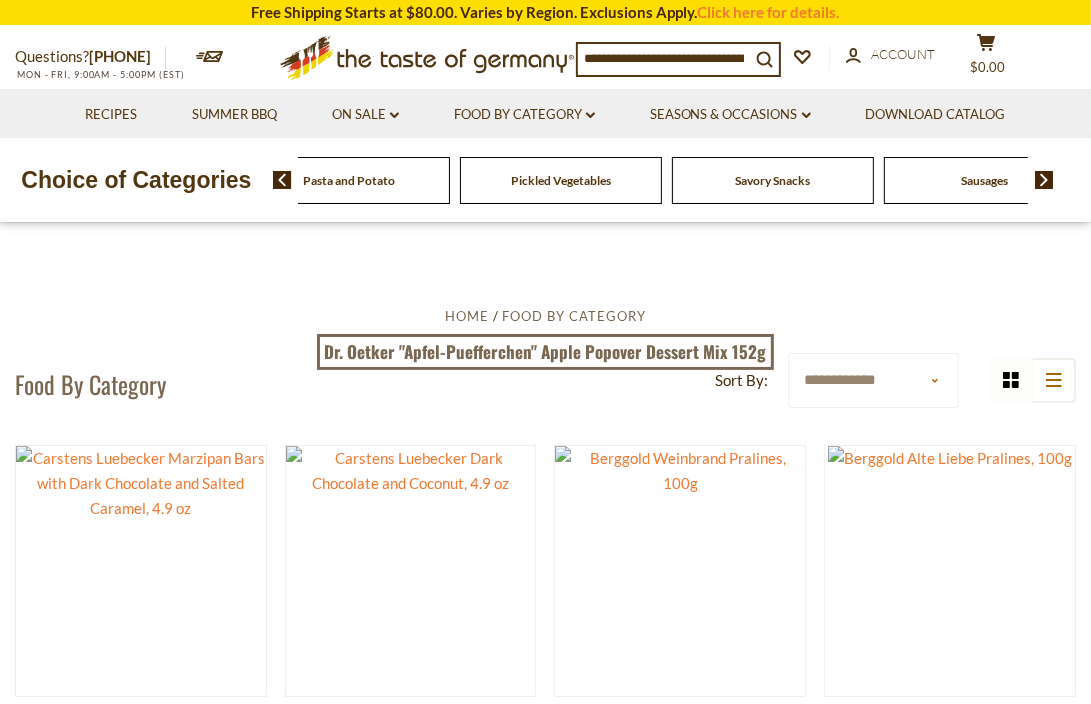 click at bounding box center [282, 180] 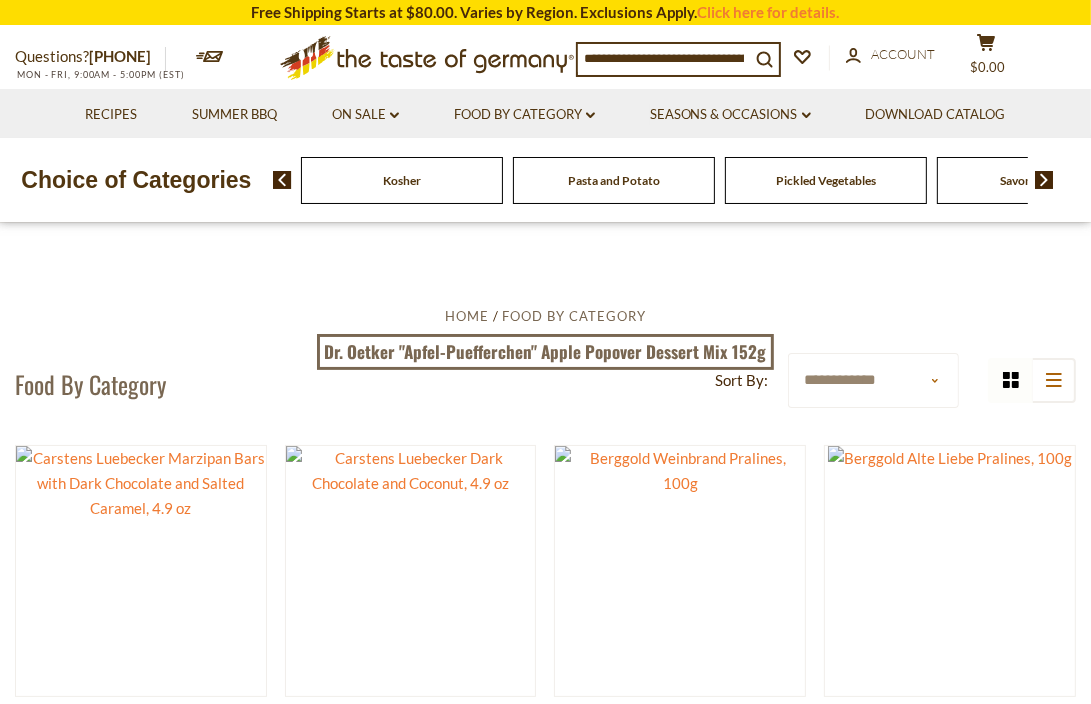 click at bounding box center [282, 180] 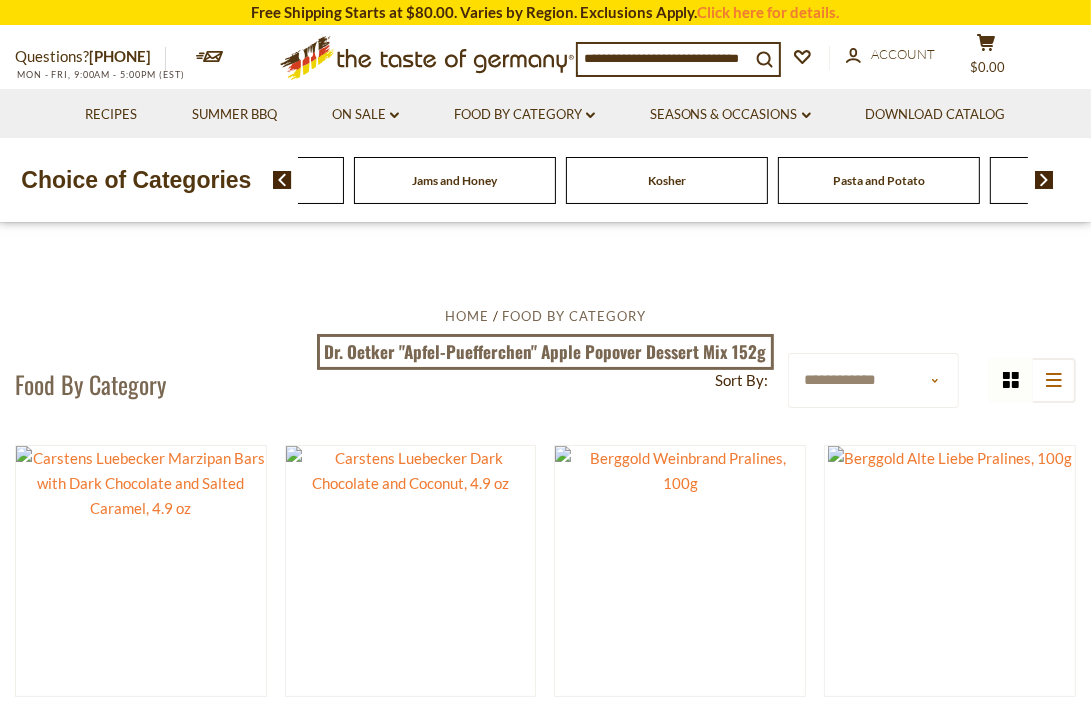 click at bounding box center (282, 180) 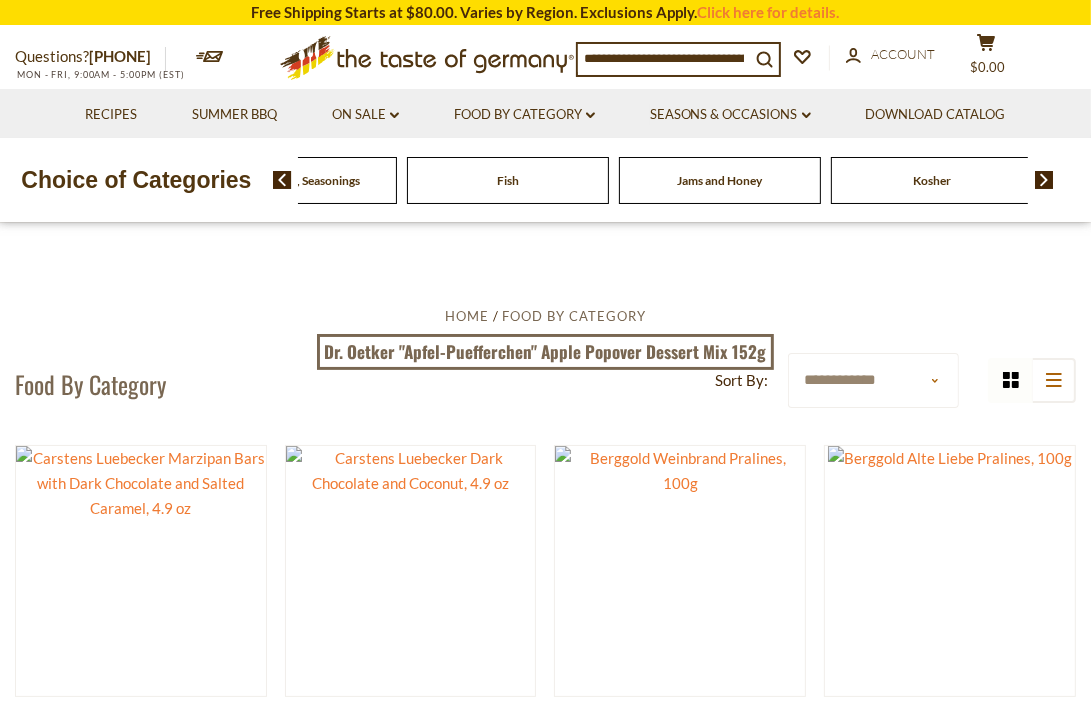 click at bounding box center (282, 180) 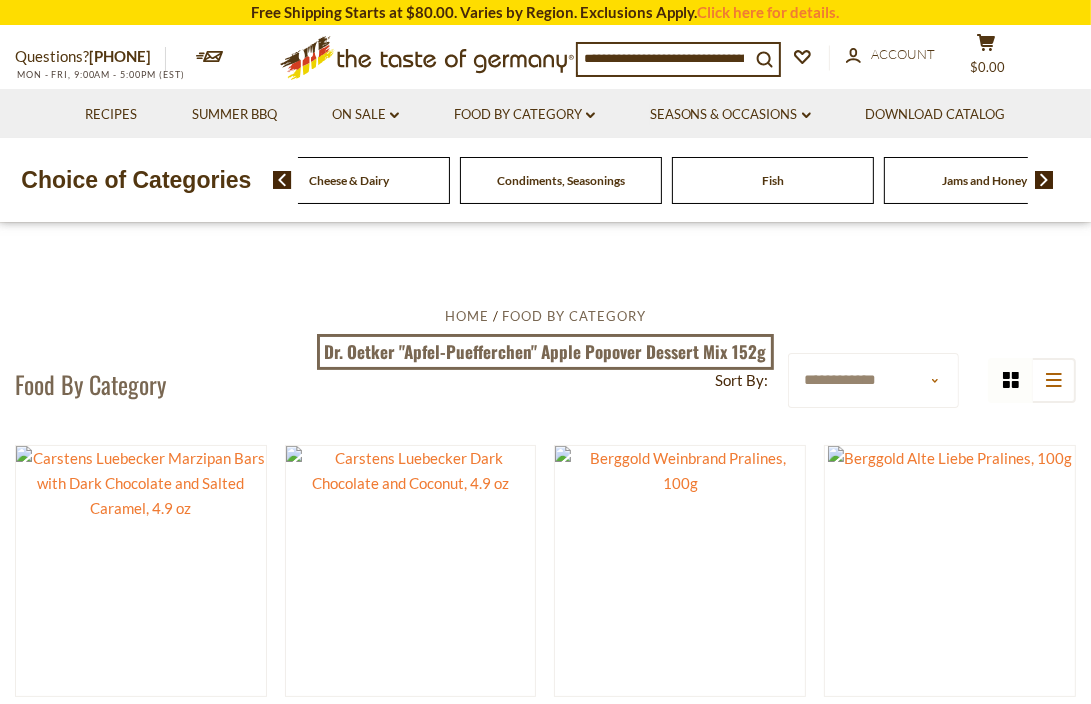 click at bounding box center [282, 180] 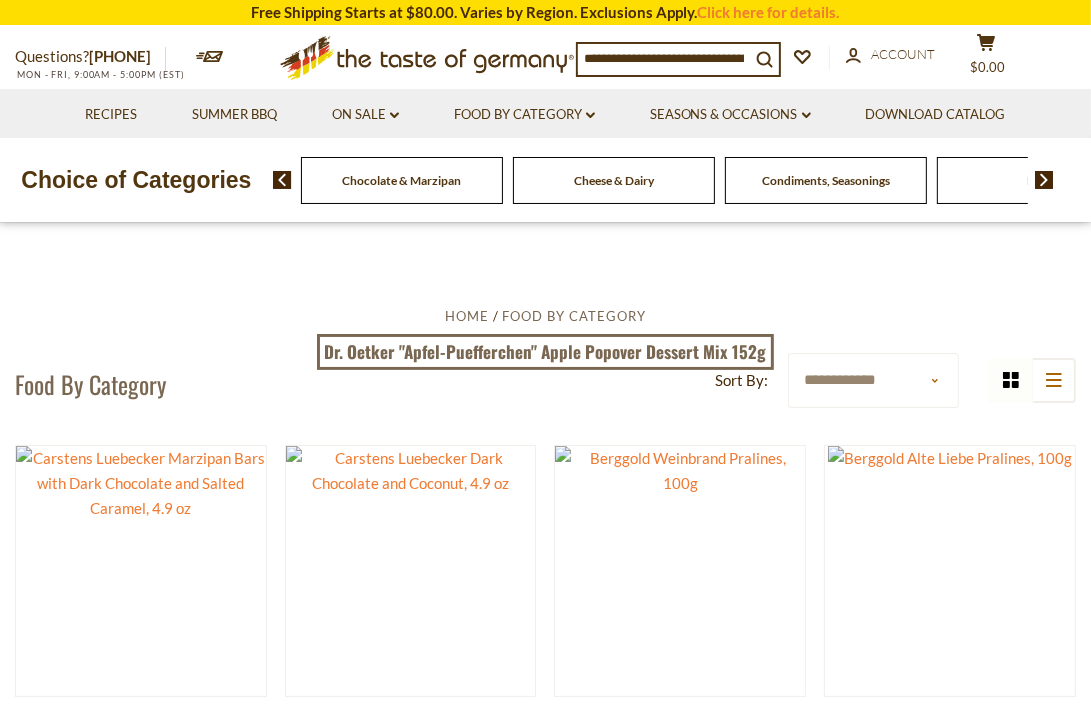 click at bounding box center (282, 180) 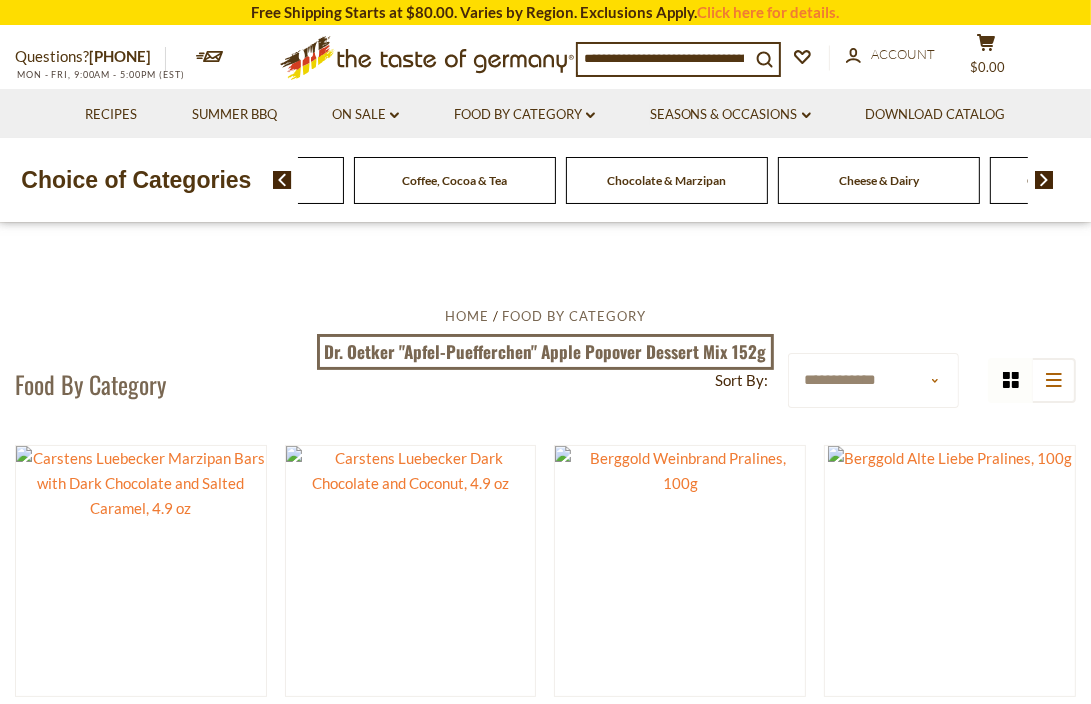 click at bounding box center (282, 180) 